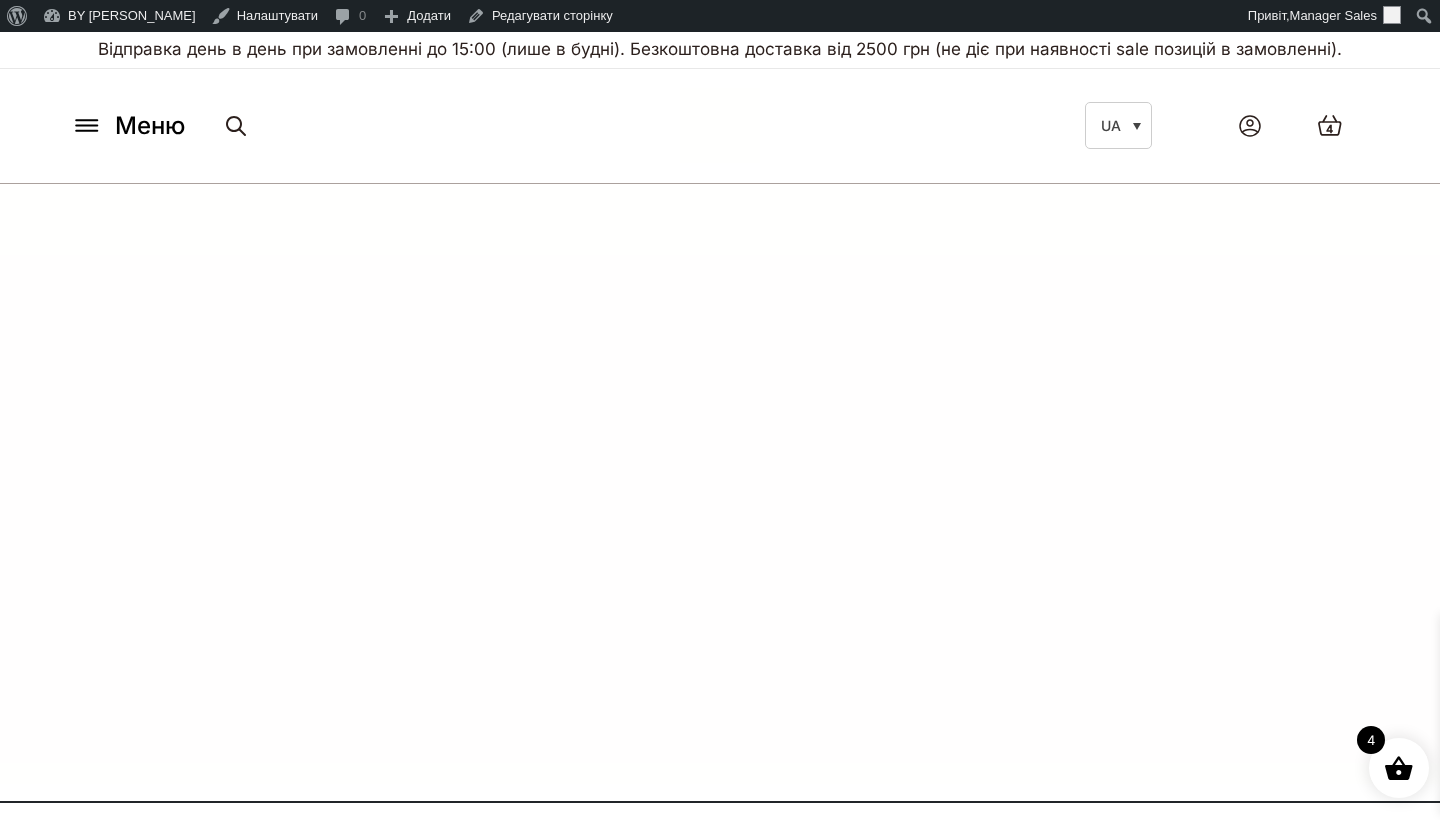 scroll, scrollTop: 0, scrollLeft: 0, axis: both 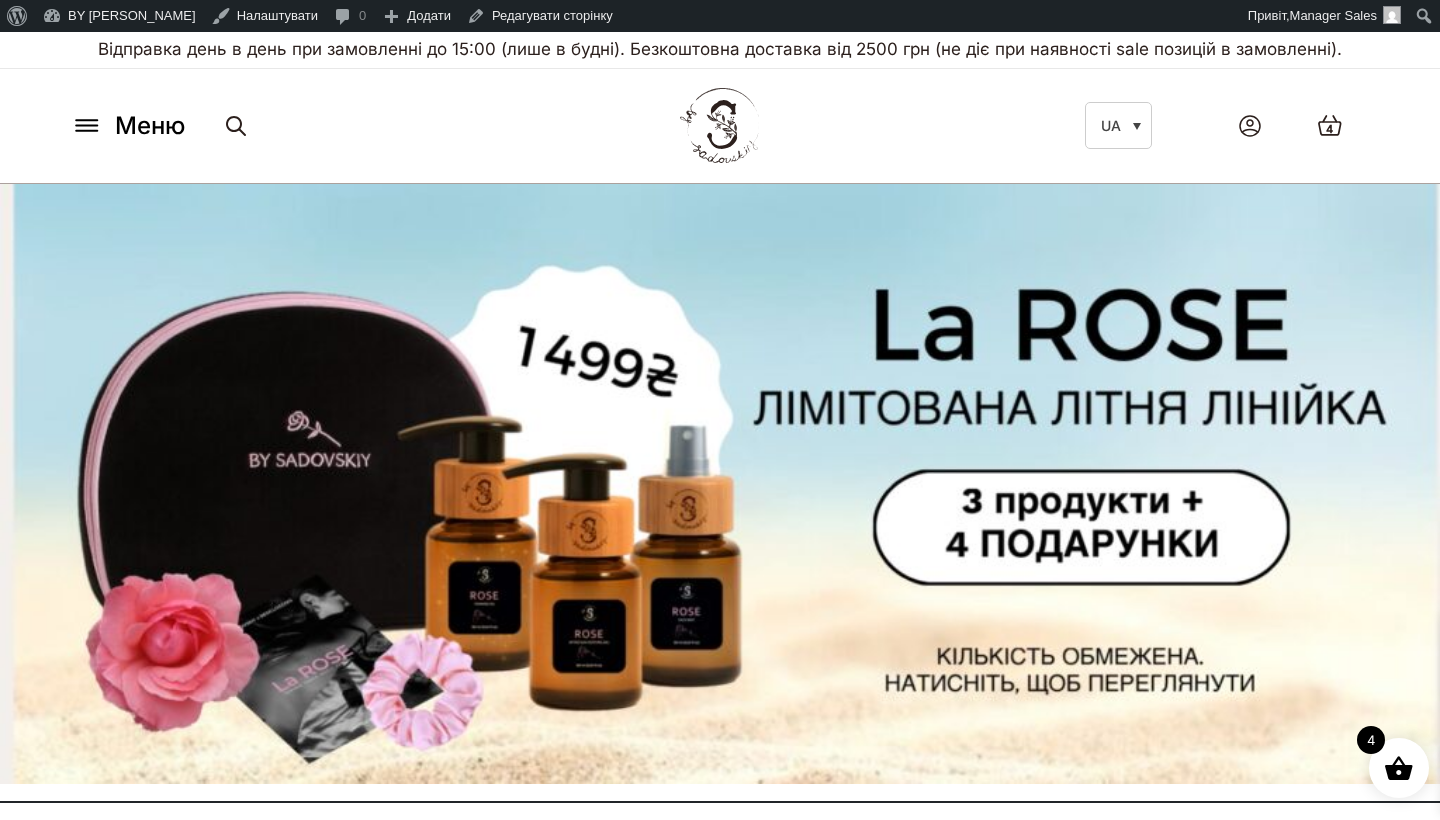click on "Меню" at bounding box center (150, 126) 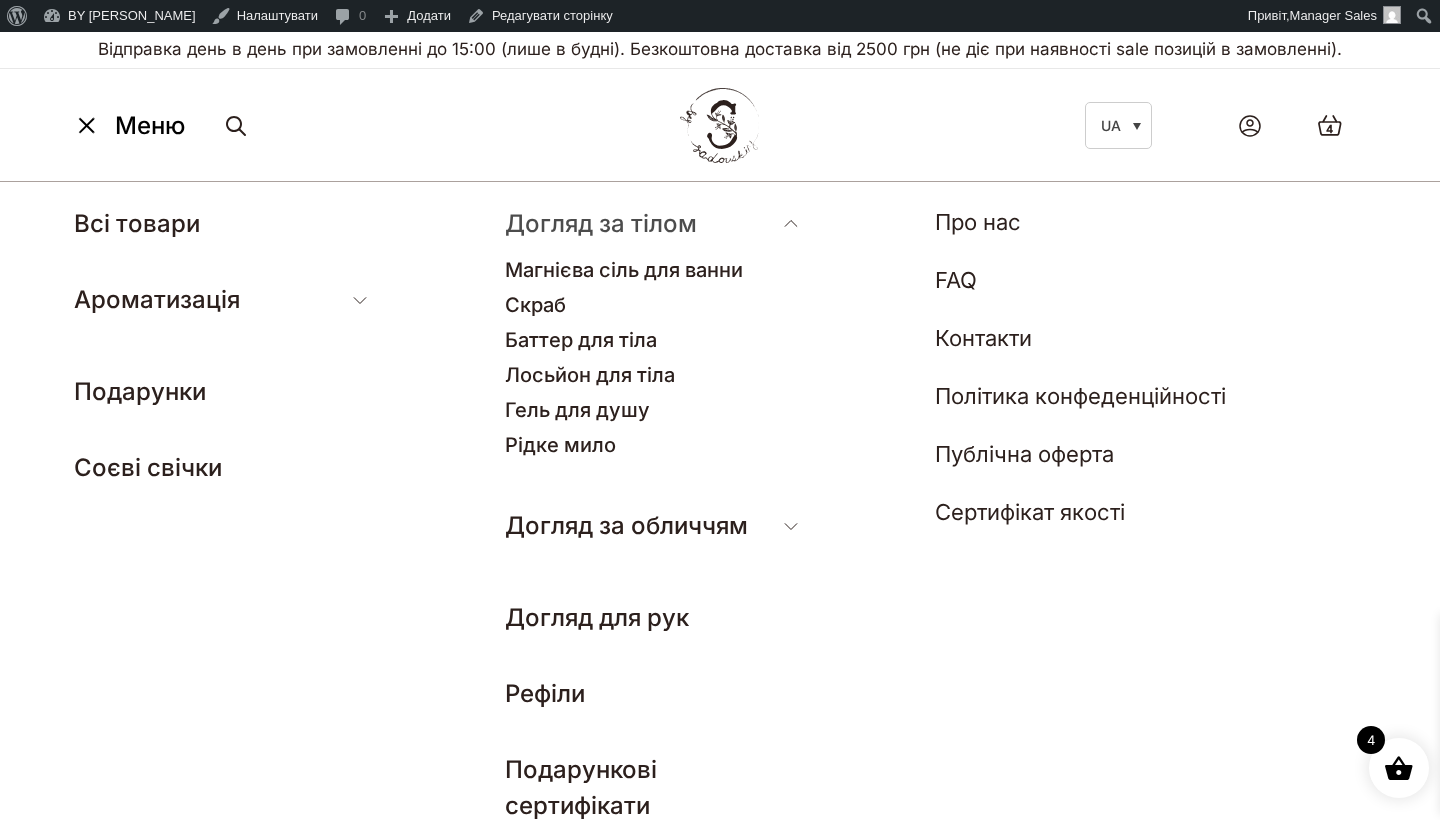click on "Магнієва сіль для ванни
Скраб
Баттер для тіла
Лосьйон для тіла
Гель для душу
Рідке мило" at bounding box center (655, 363) 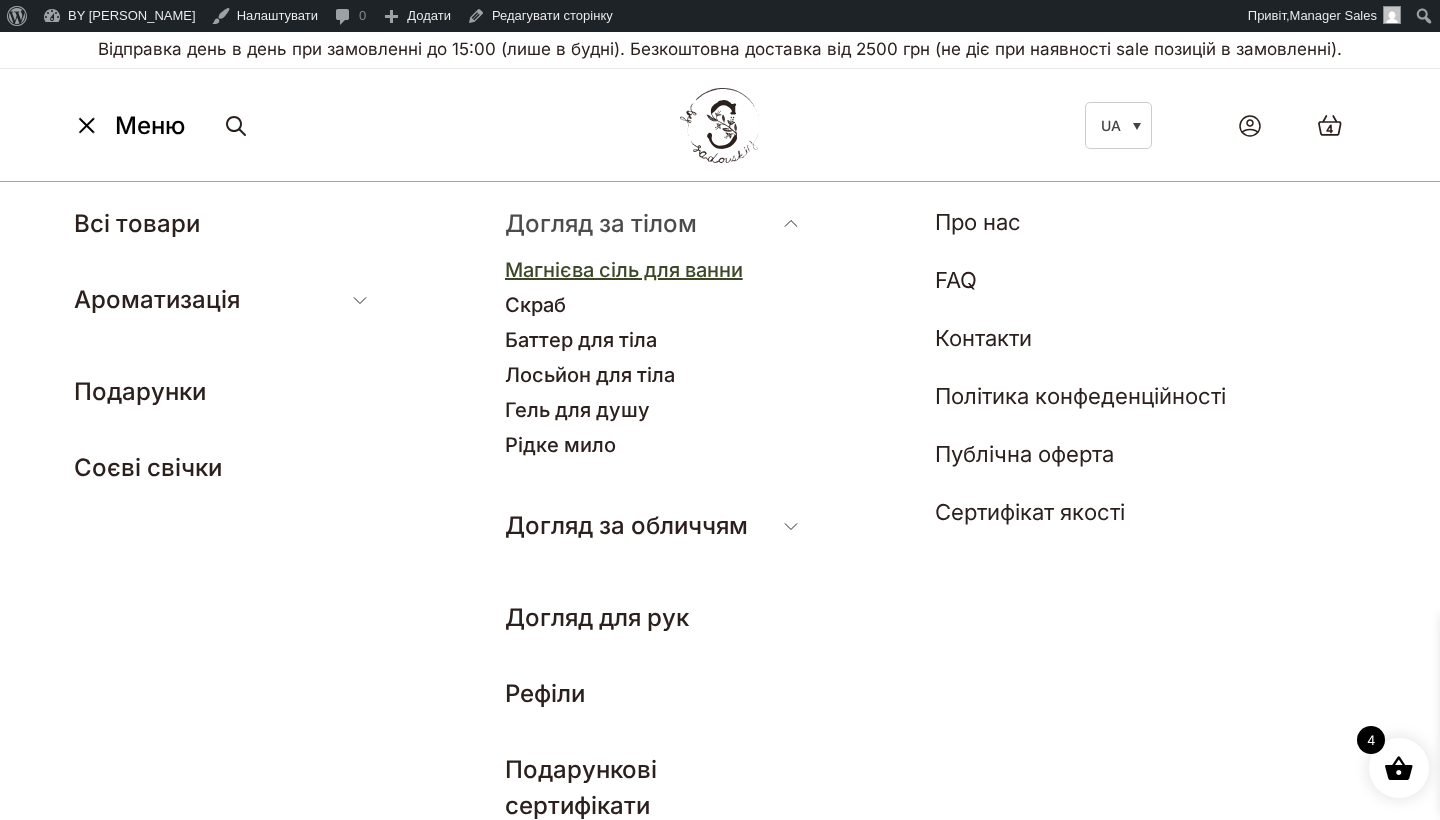click on "Магнієва сіль для ванни" at bounding box center (624, 270) 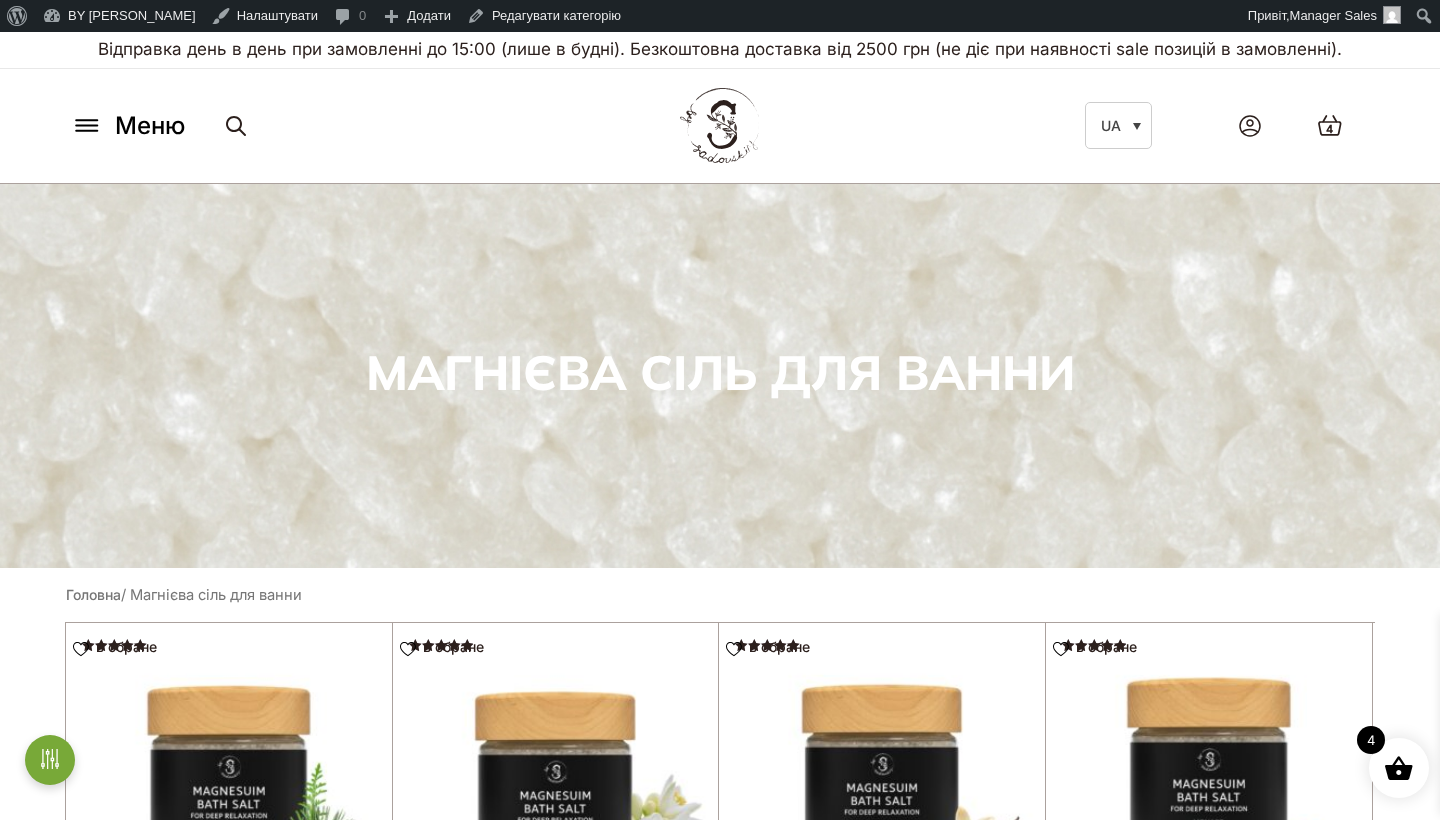 scroll, scrollTop: 0, scrollLeft: 0, axis: both 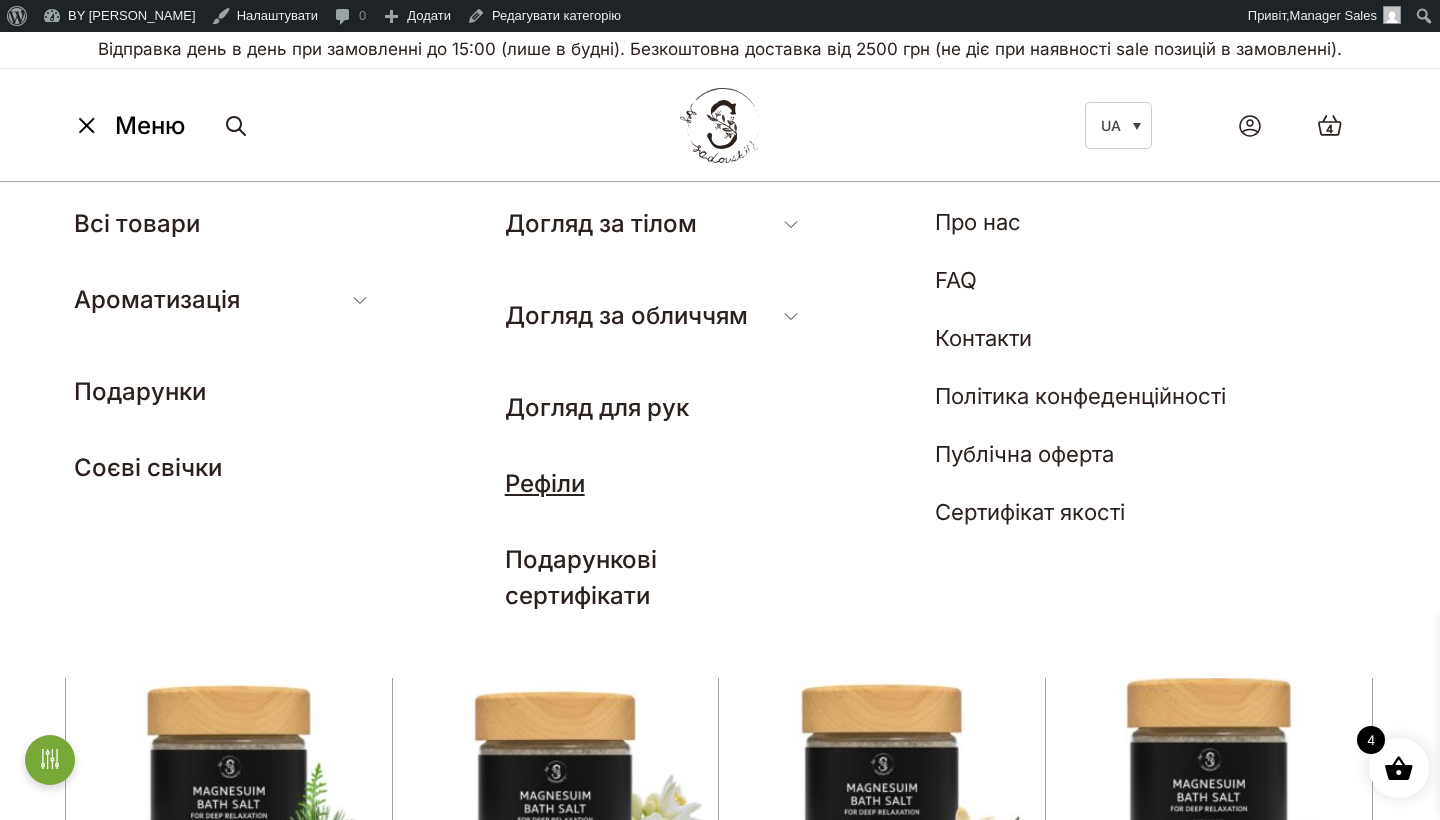 click on "Рефіли" at bounding box center (545, 483) 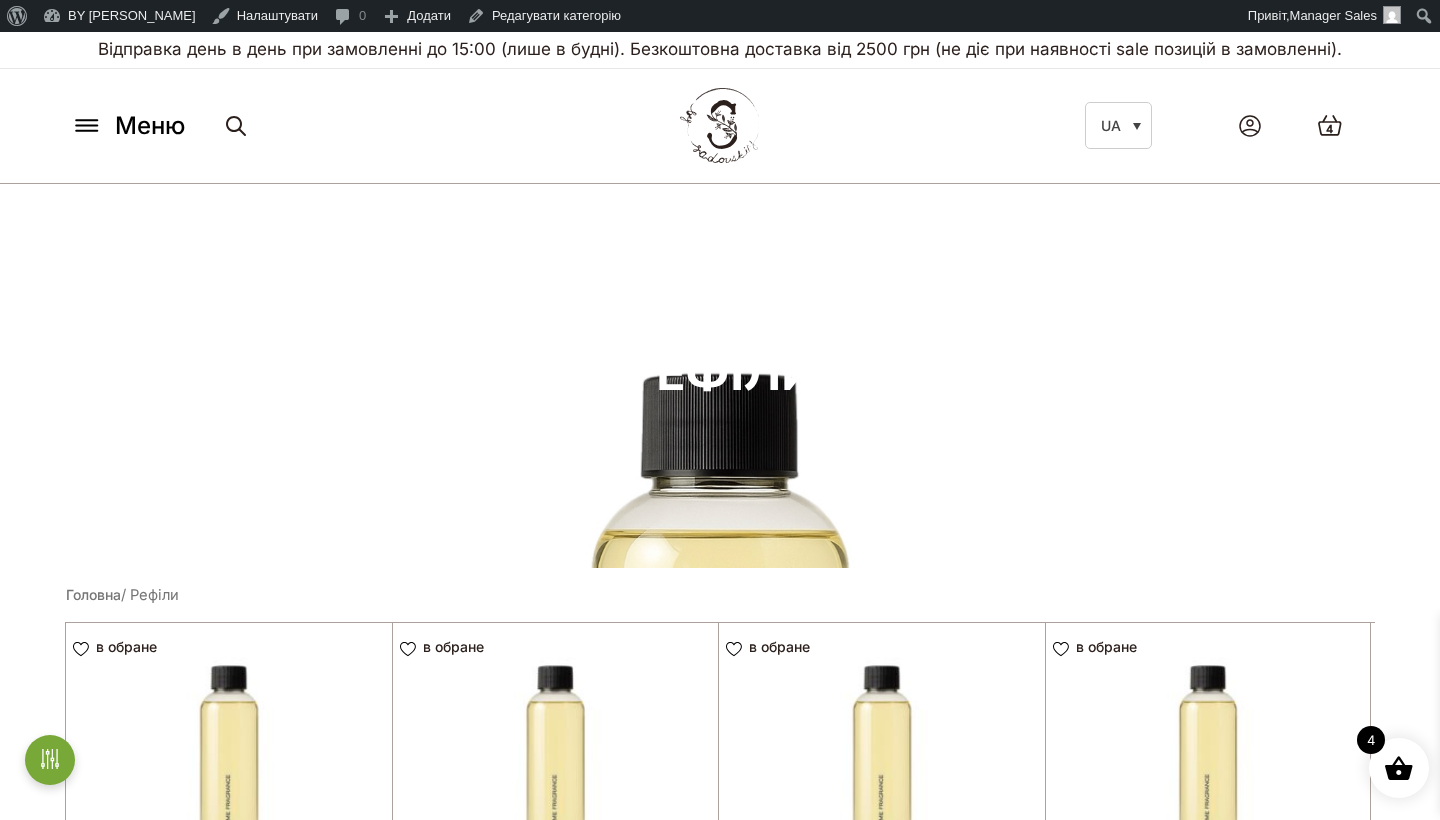 scroll, scrollTop: 0, scrollLeft: 0, axis: both 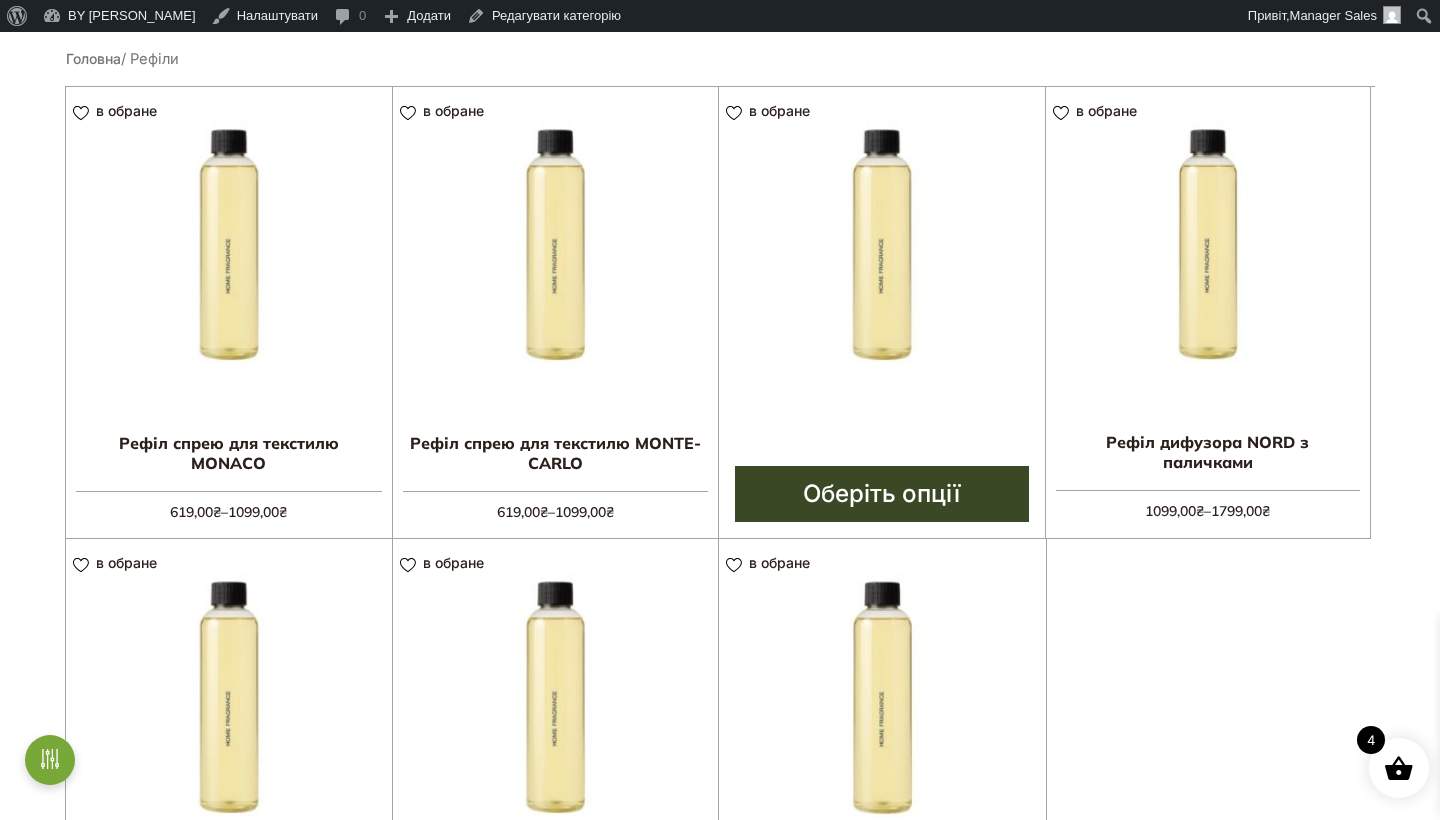 click at bounding box center [882, 250] 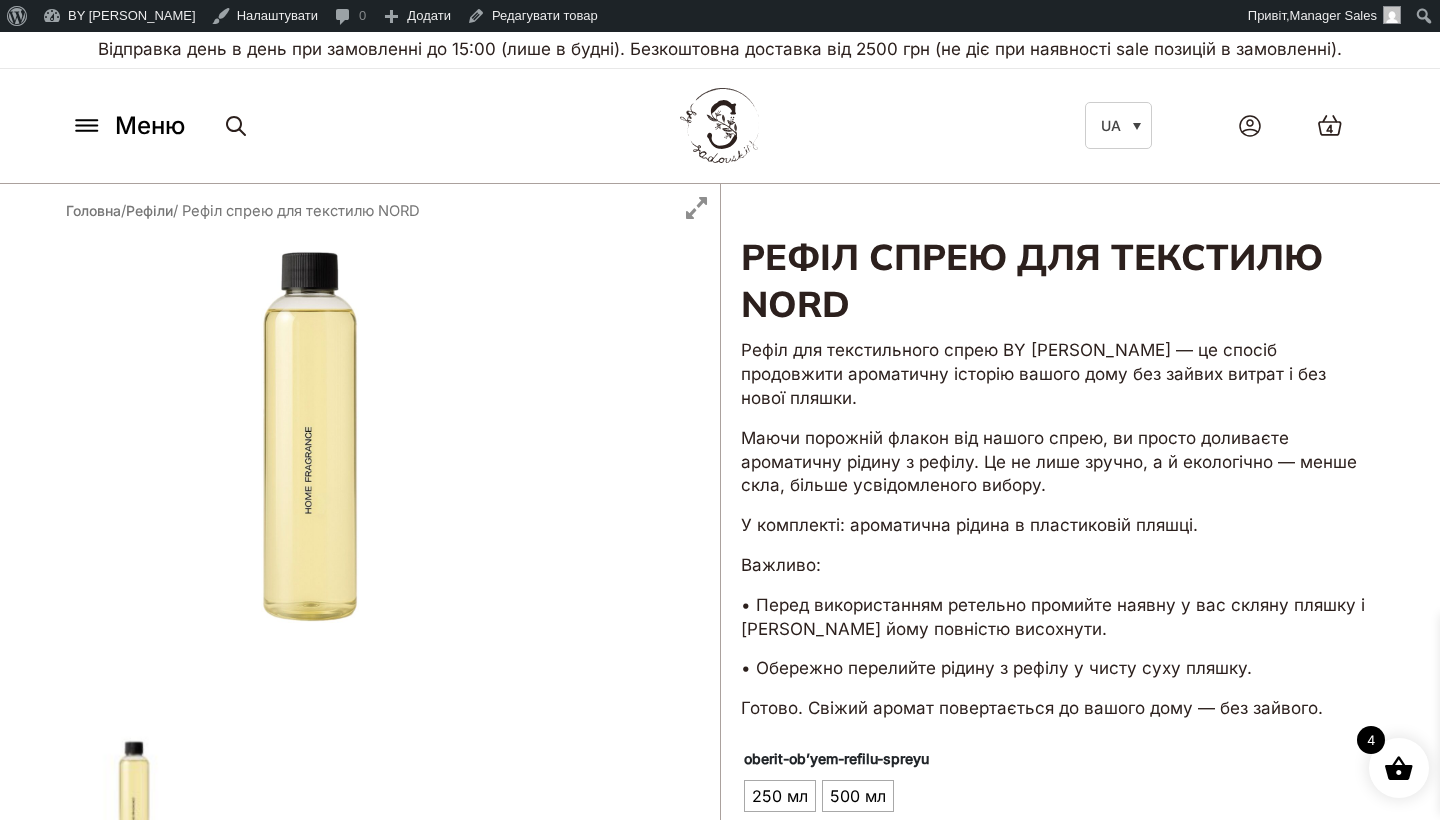 scroll, scrollTop: 0, scrollLeft: 0, axis: both 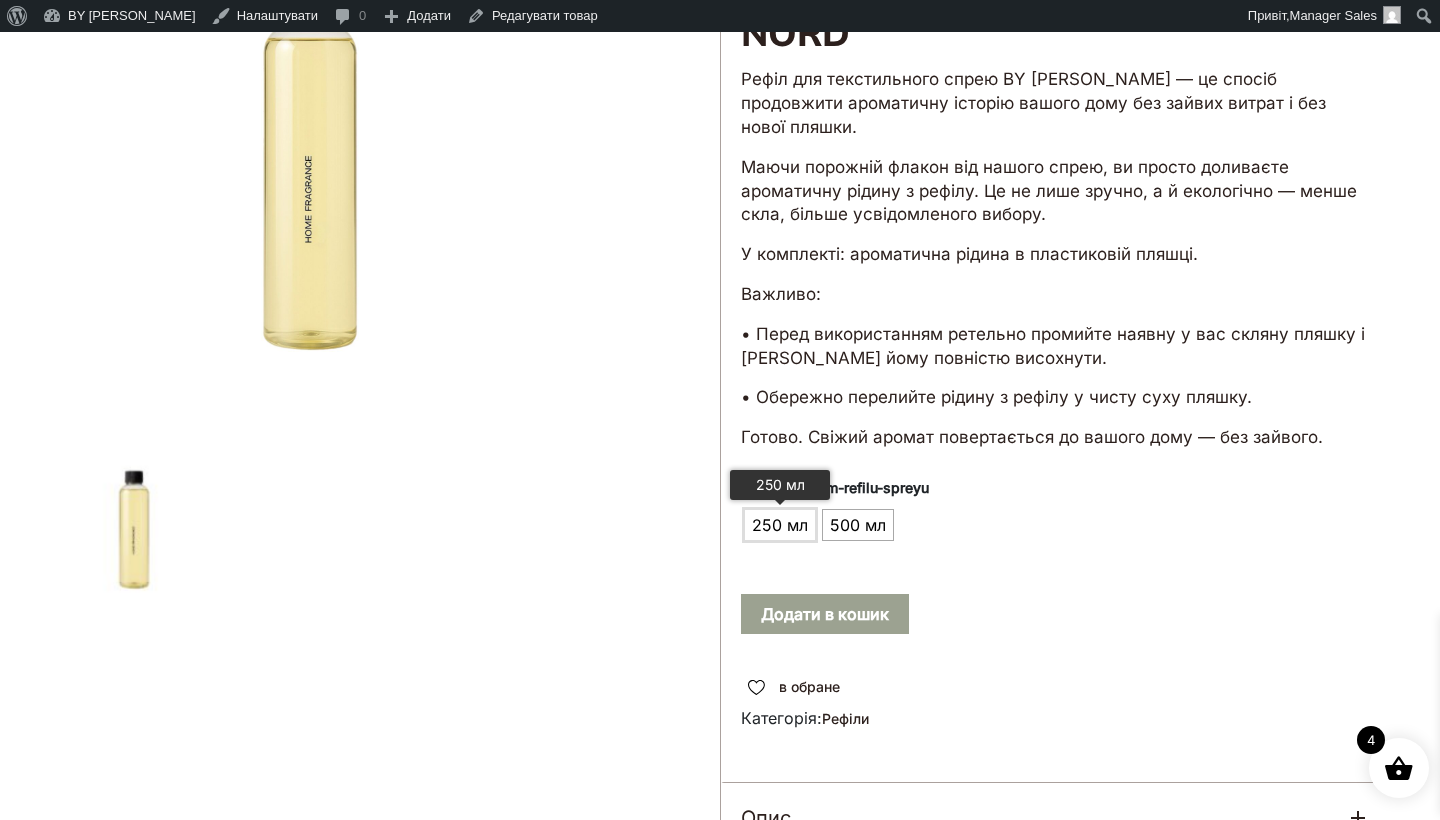 click on "250 мл" 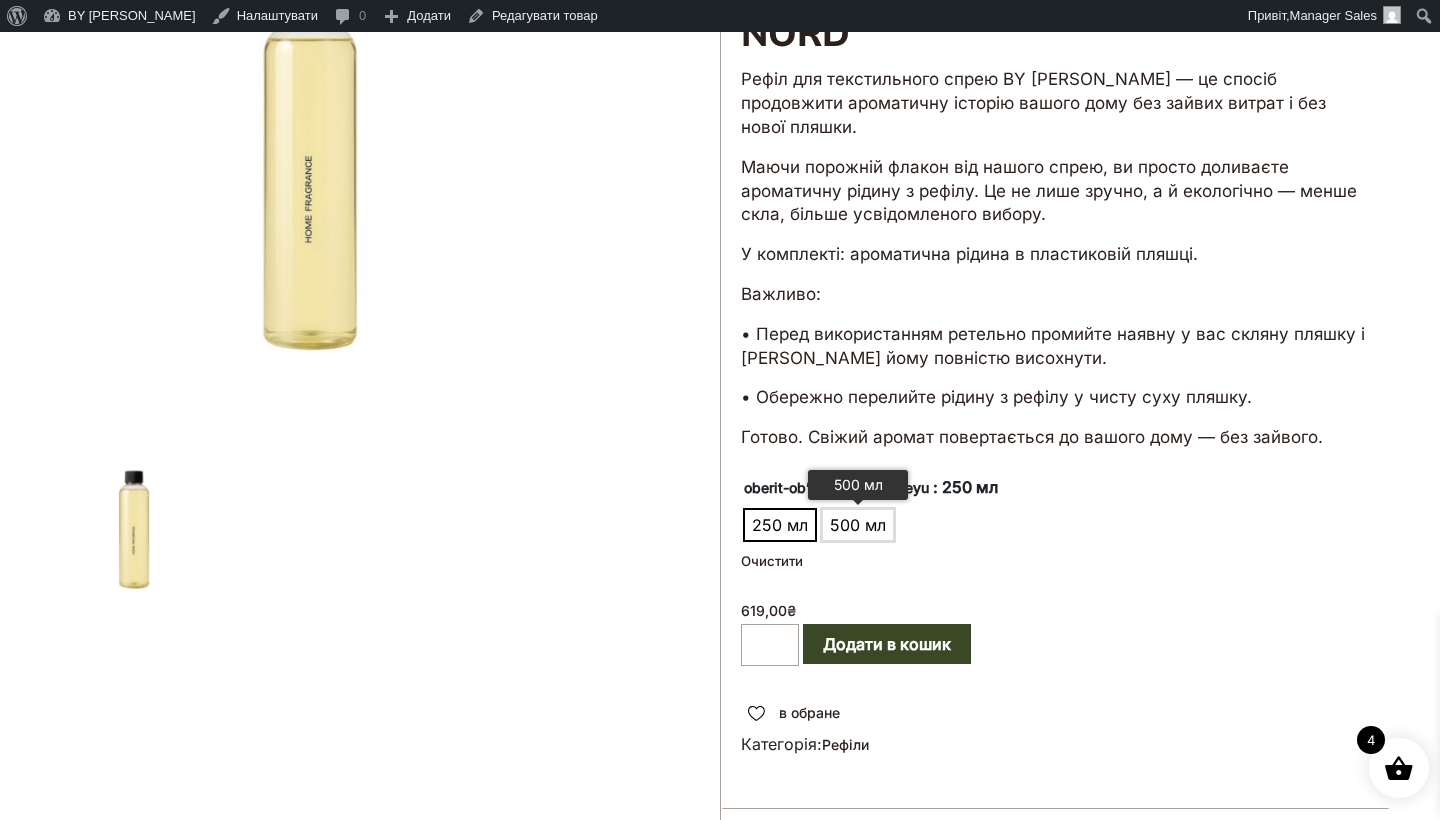 click on "500 мл" 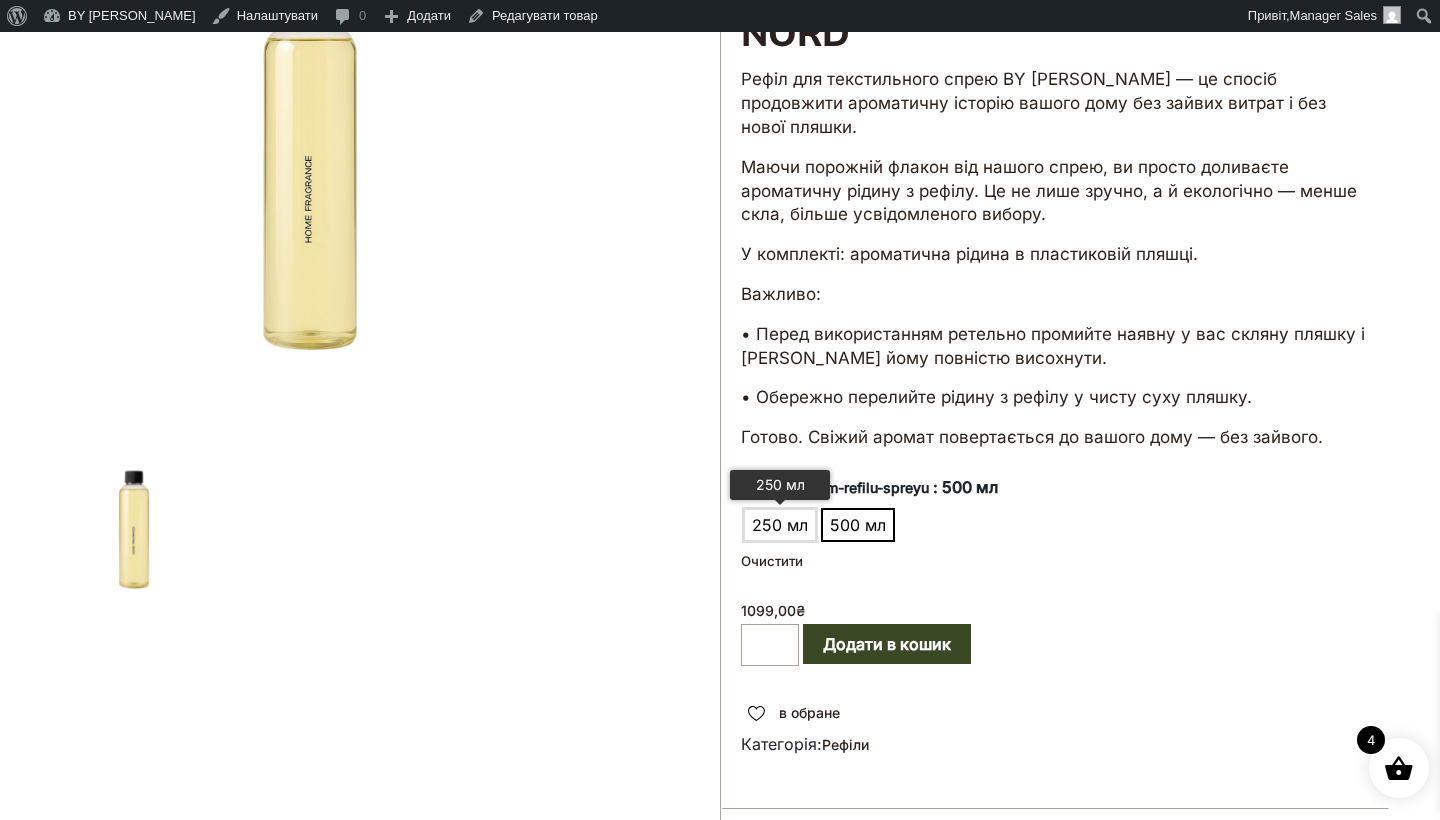 click on "250 мл" 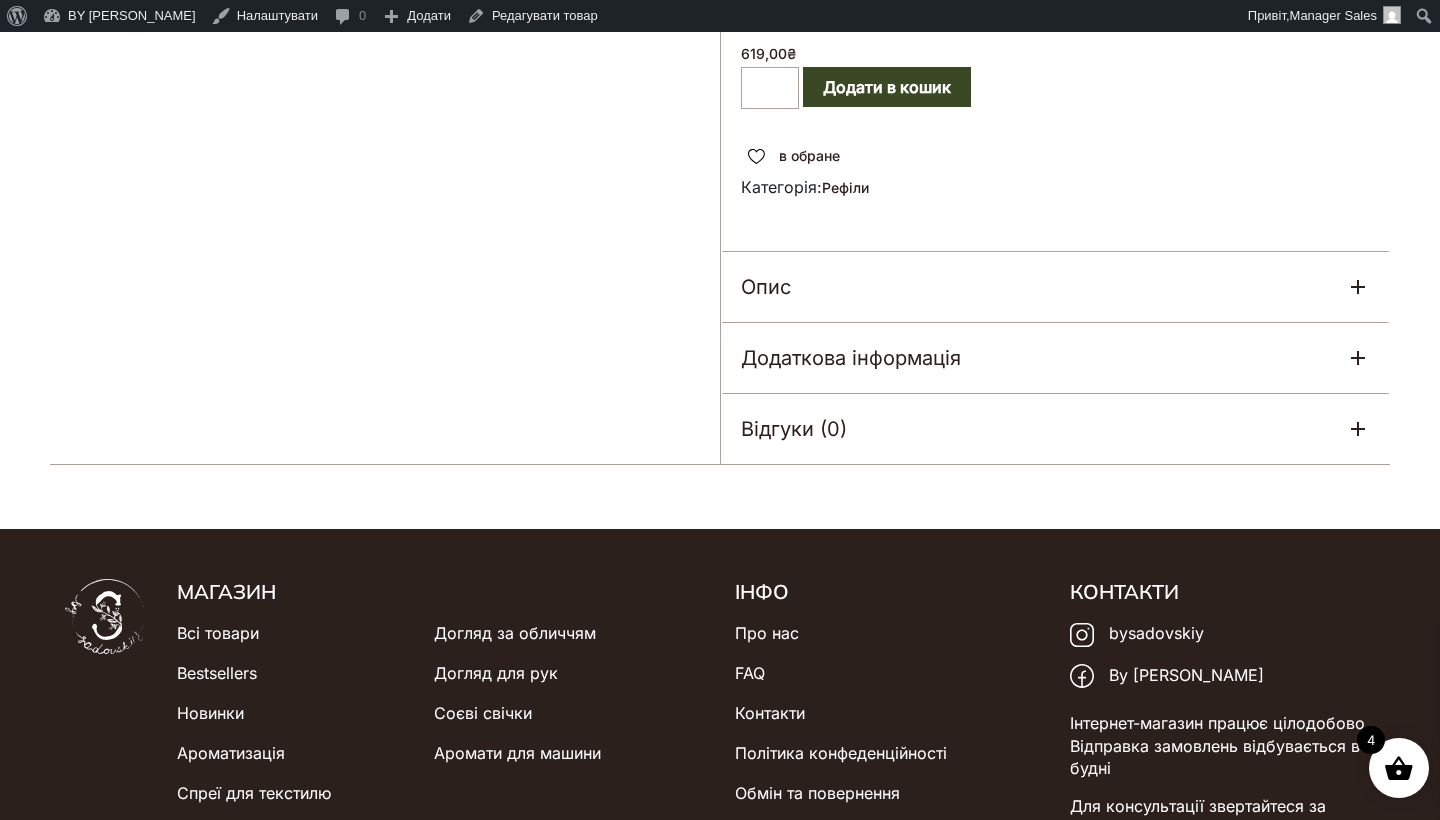scroll, scrollTop: 795, scrollLeft: 0, axis: vertical 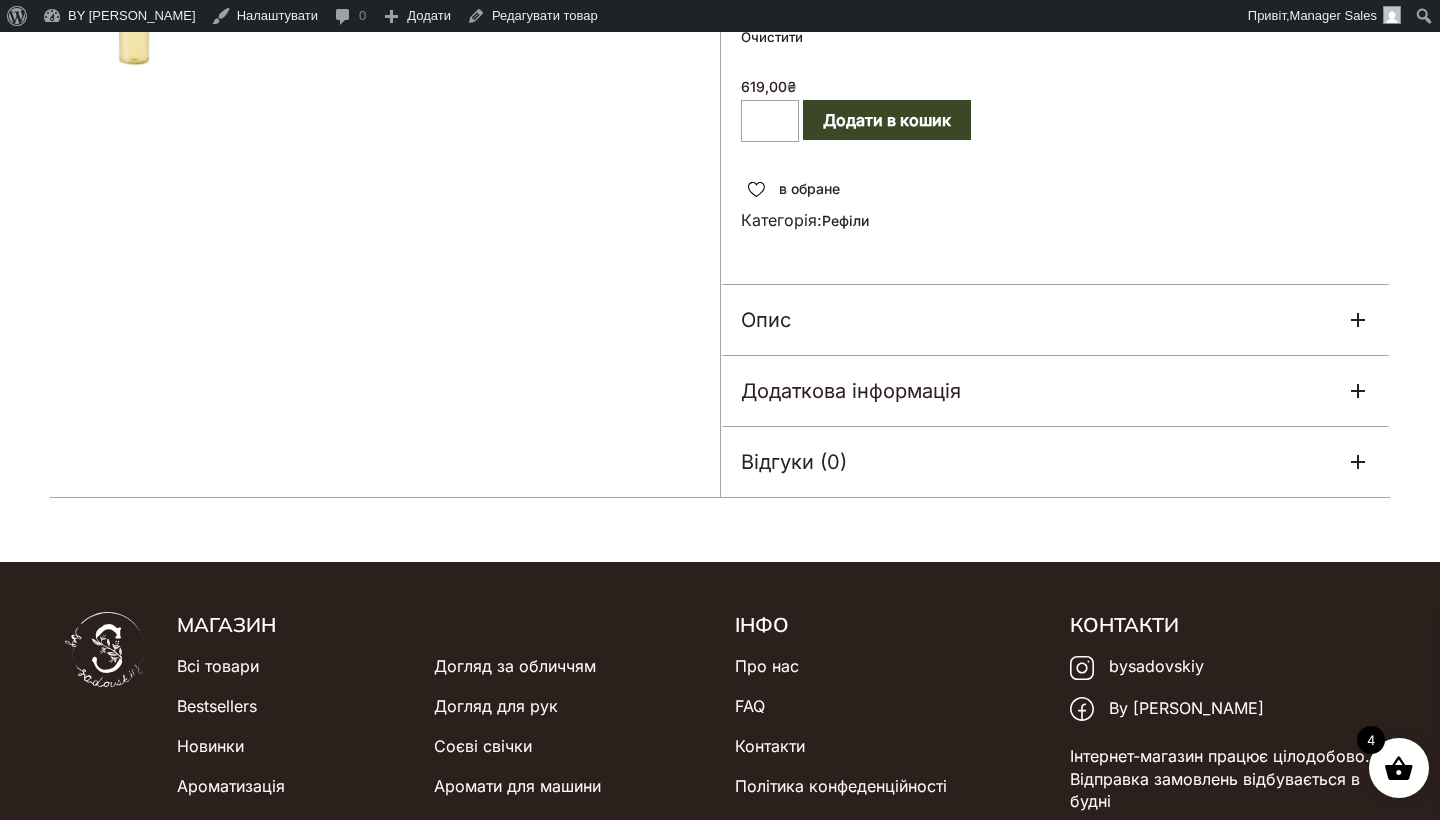 click on "Опис" at bounding box center [1055, 320] 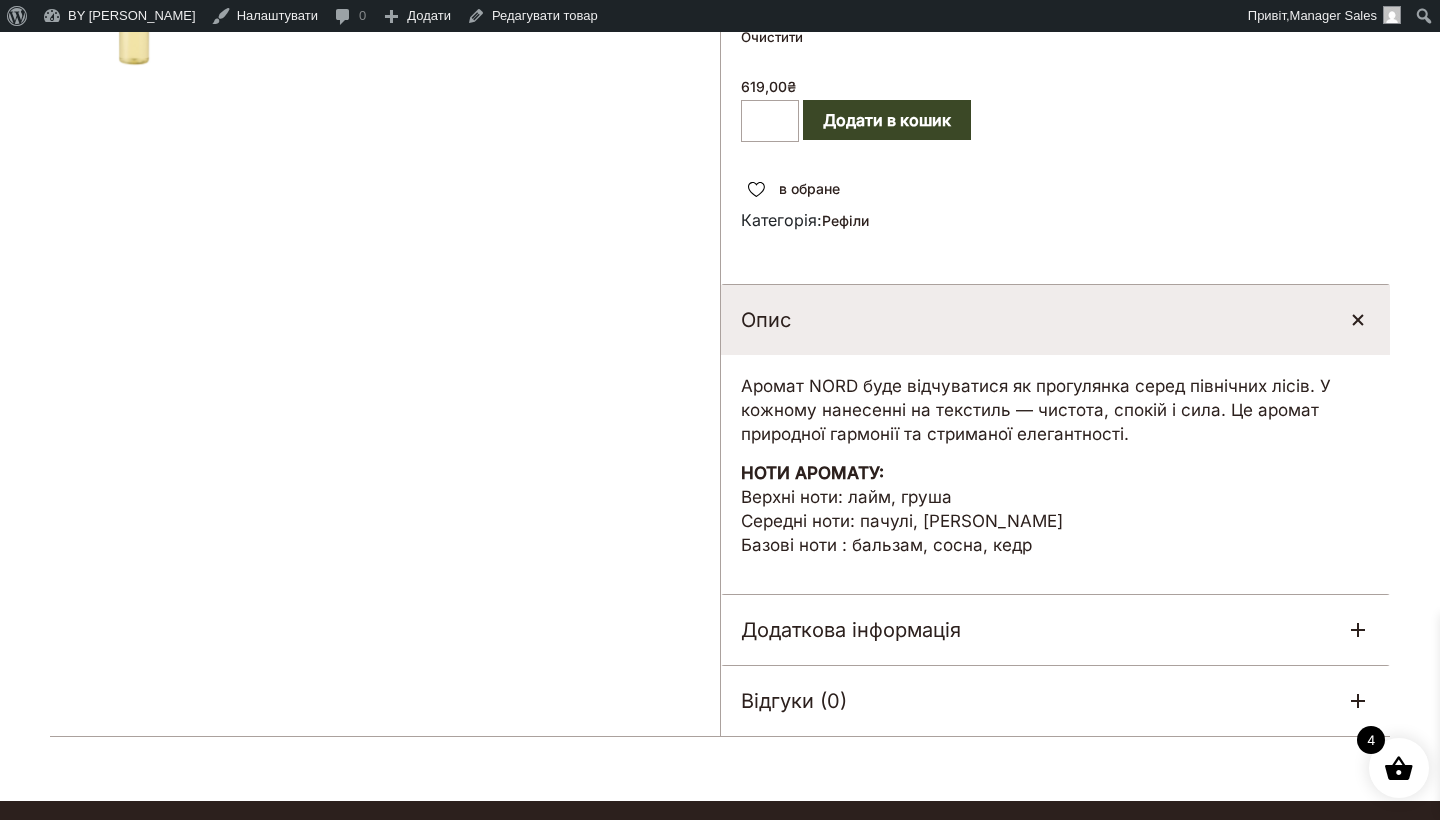 click on "Додаткова інформація" at bounding box center (851, 630) 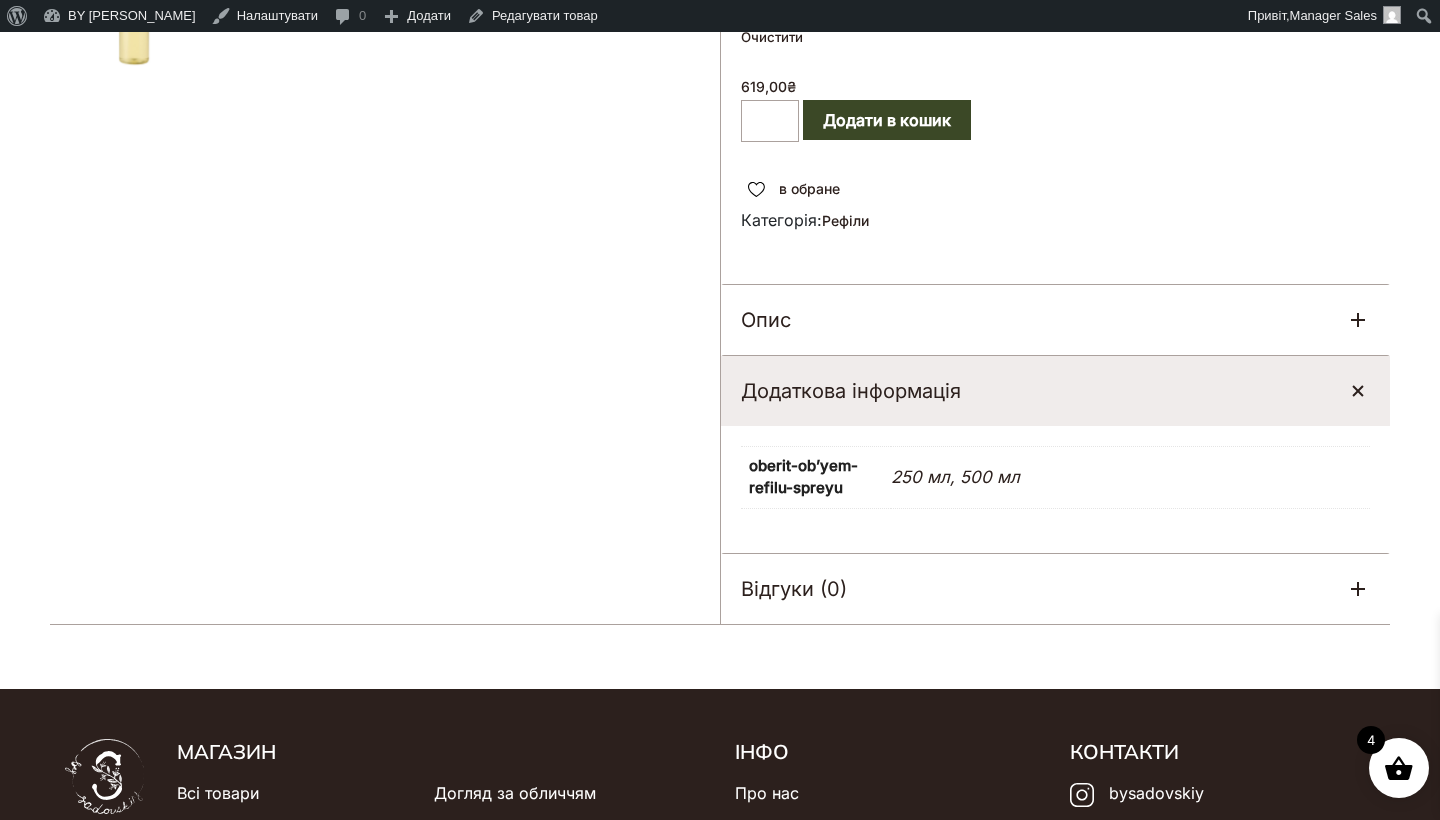 click on "Додаткова інформація" at bounding box center (1055, 391) 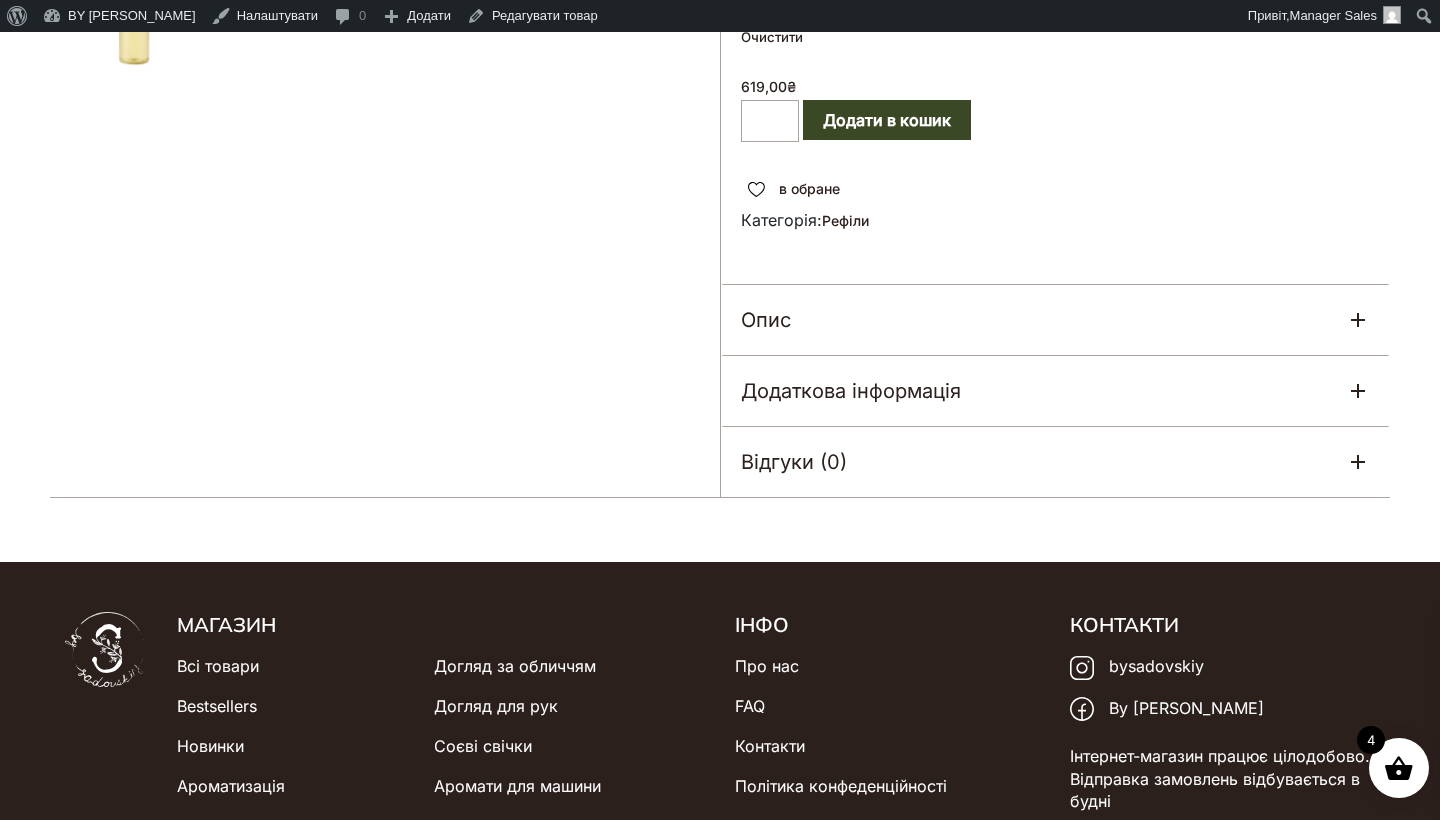 click on "Опис" at bounding box center (1055, 320) 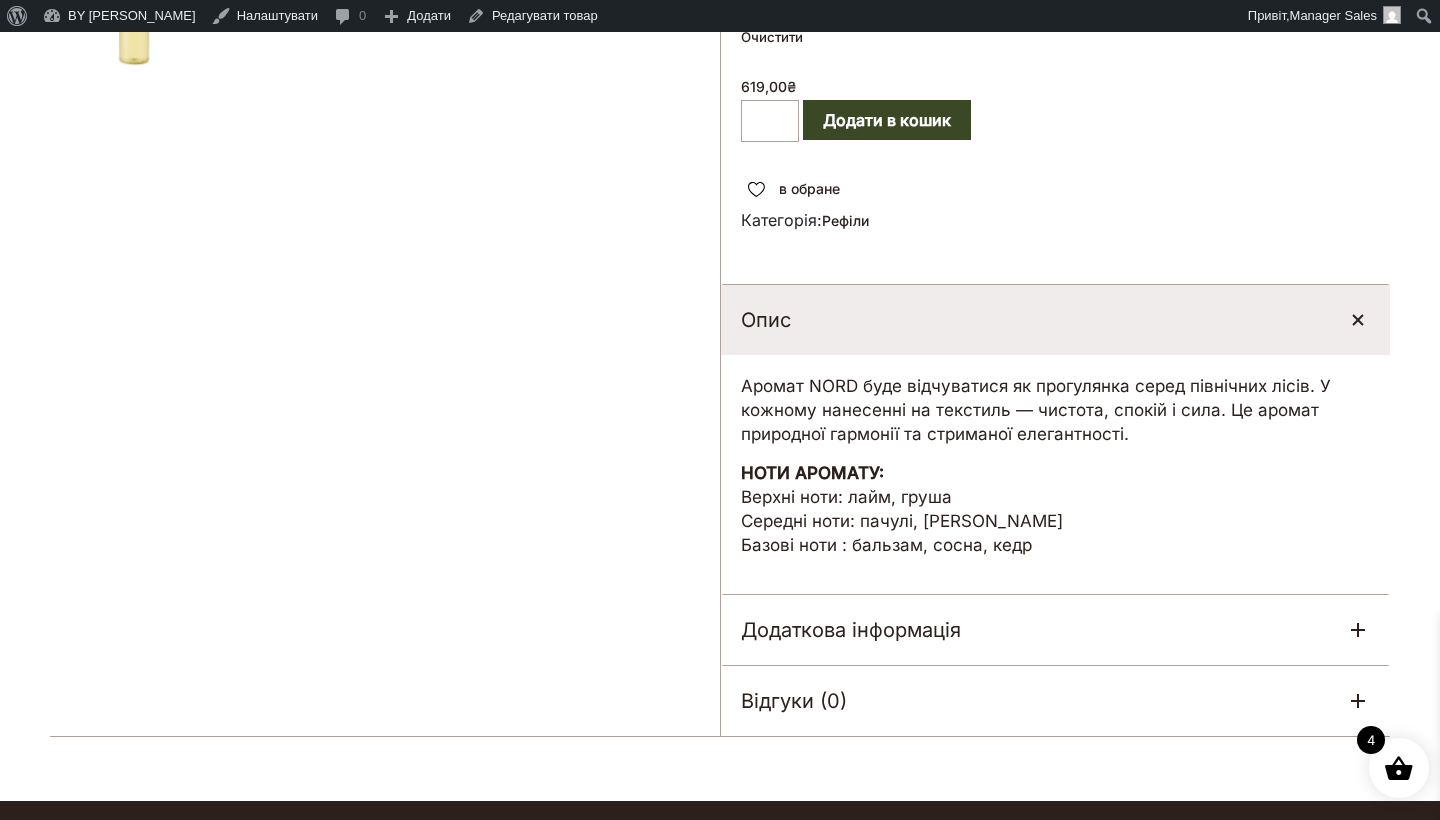 click on "Опис" at bounding box center [1055, 320] 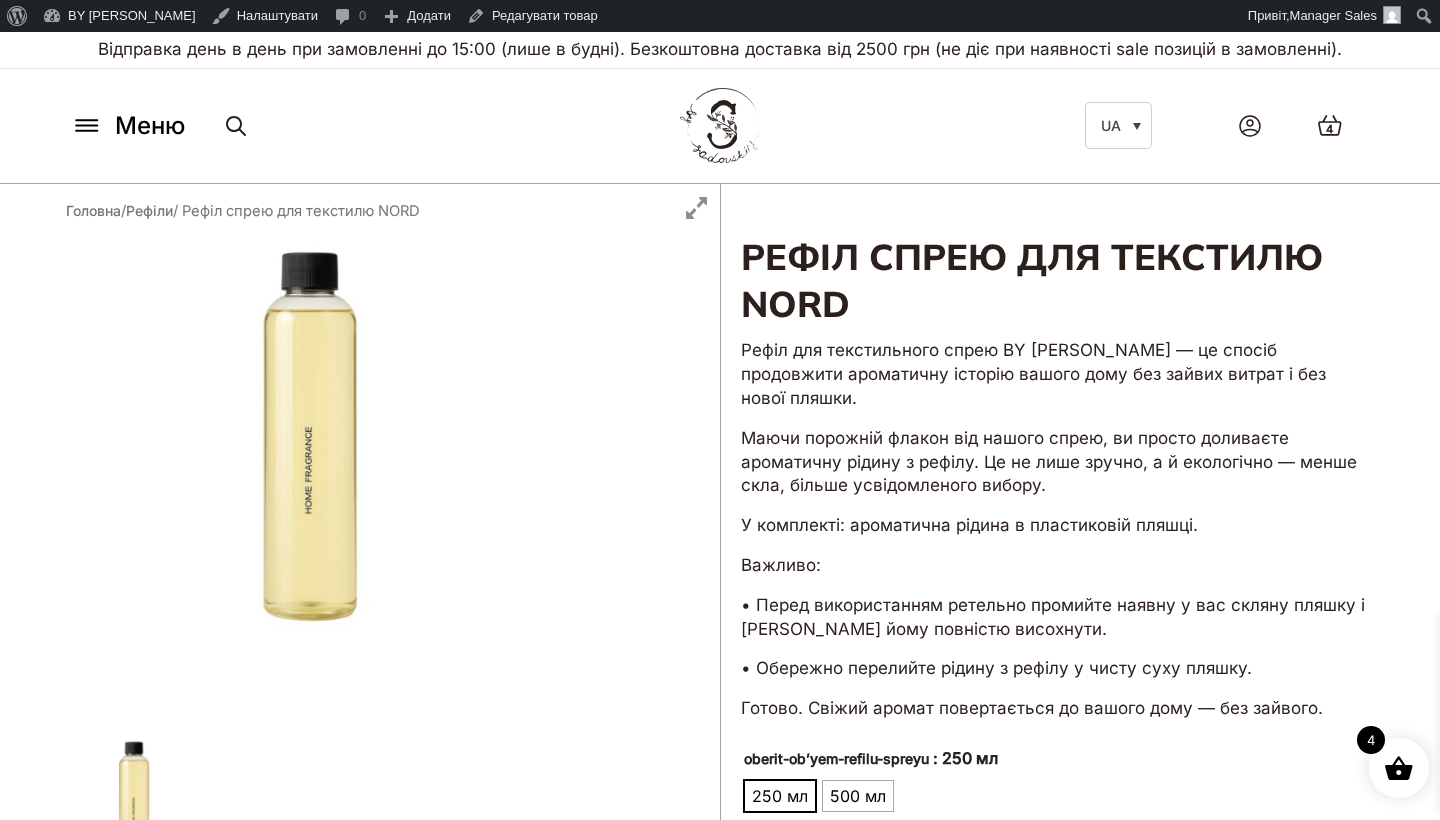 scroll, scrollTop: 0, scrollLeft: 0, axis: both 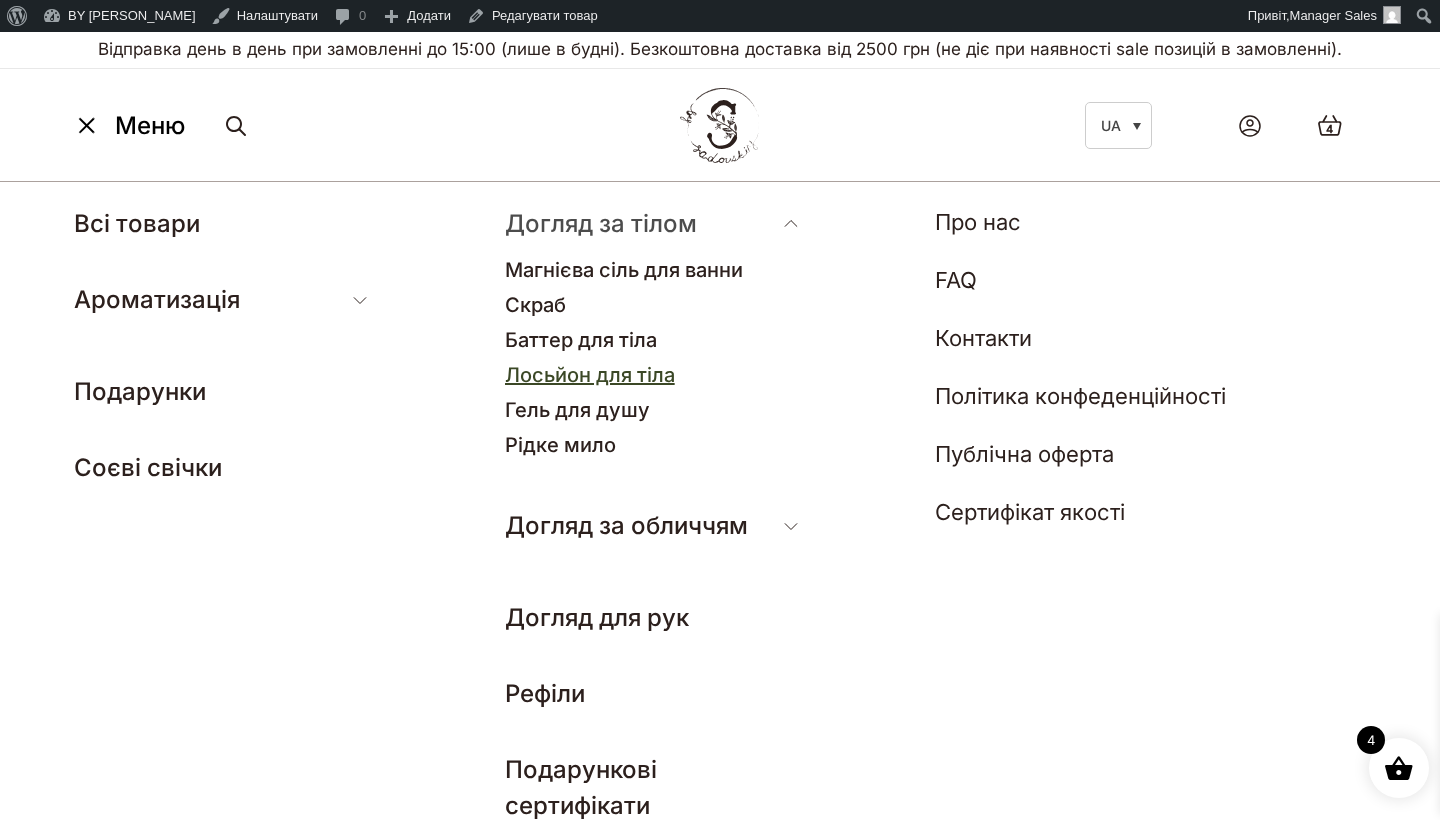 click on "Лосьйон для тіла" at bounding box center (590, 375) 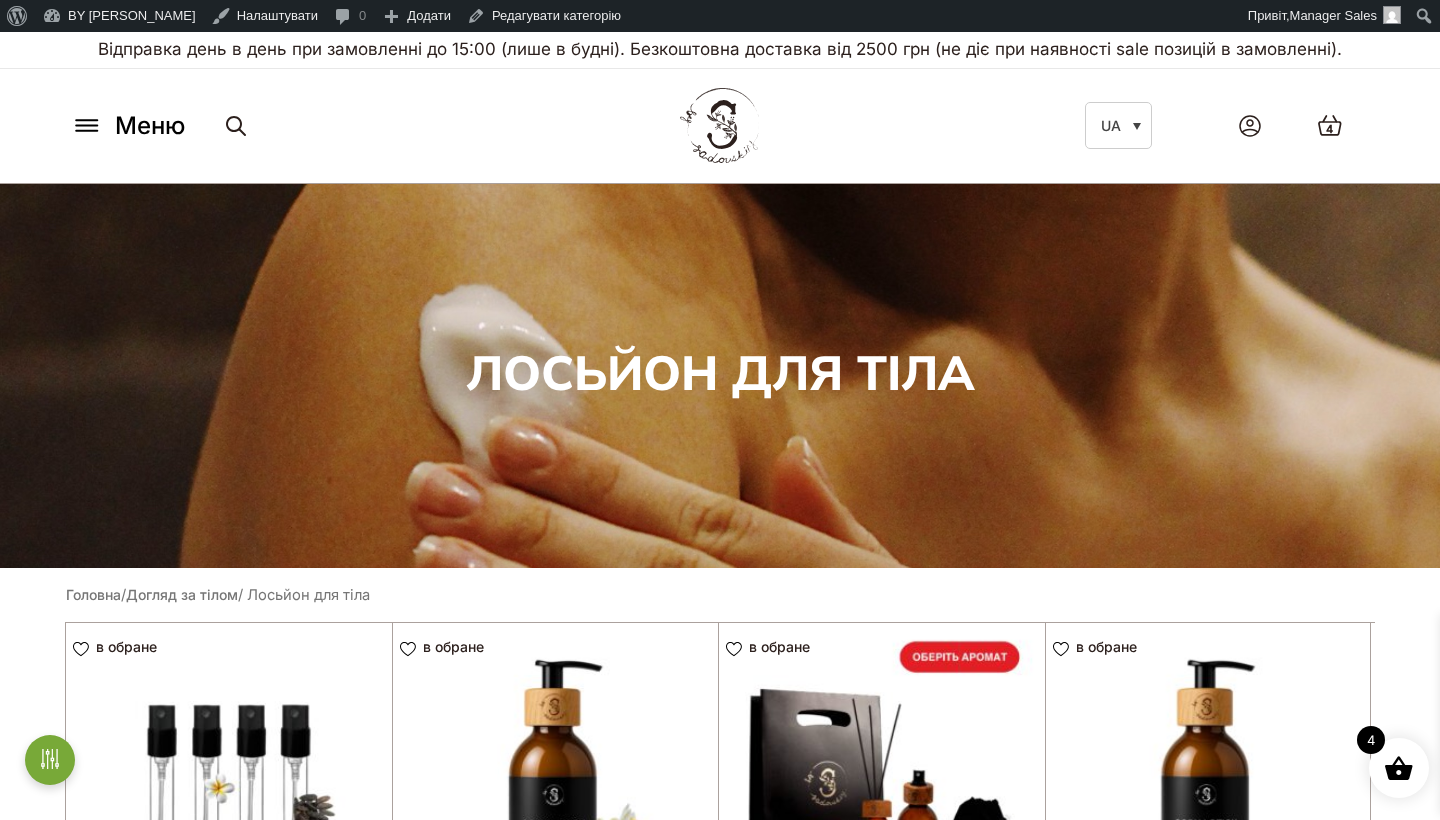 scroll, scrollTop: 261, scrollLeft: 0, axis: vertical 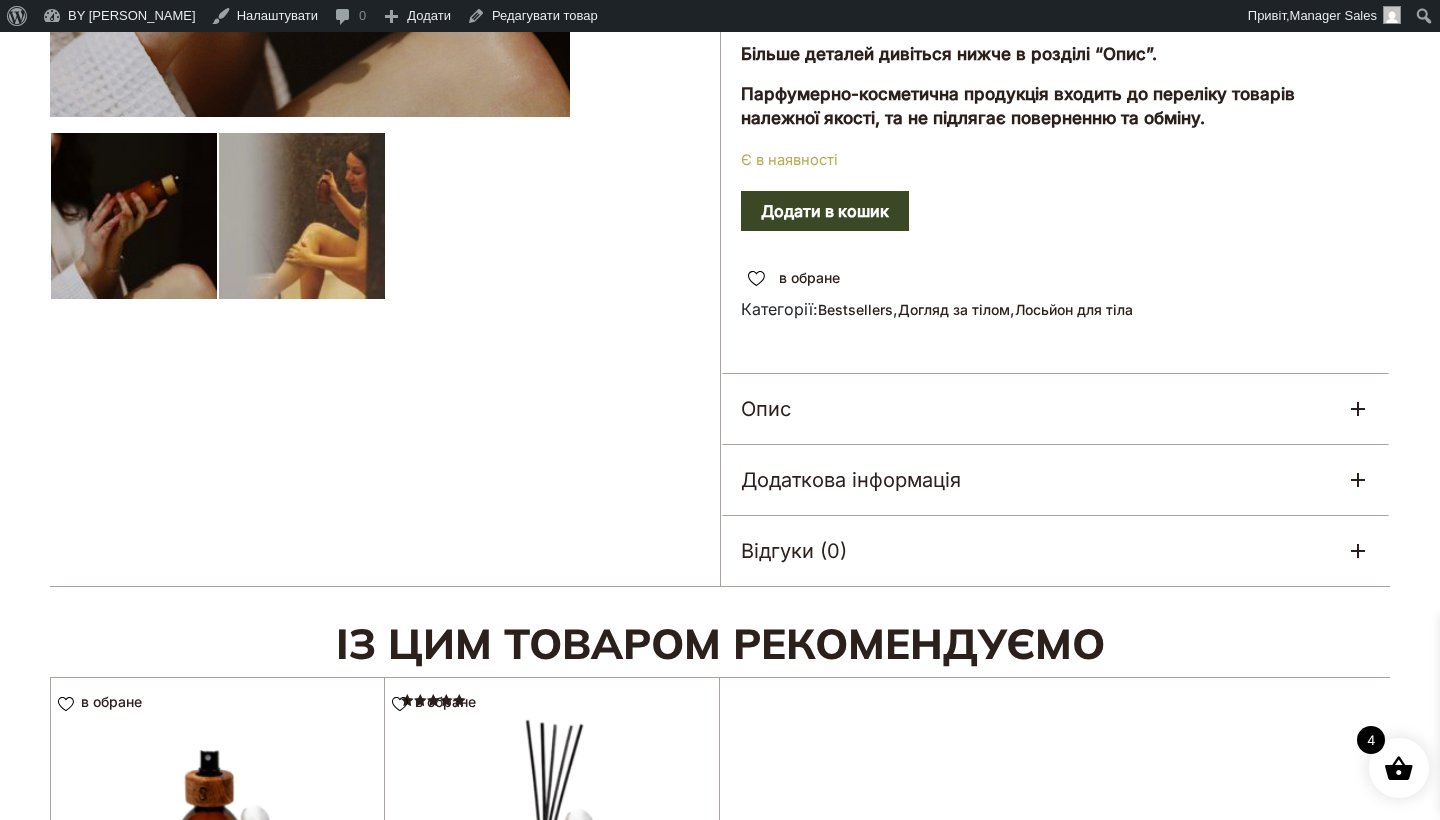 click on "Опис" at bounding box center [1055, 409] 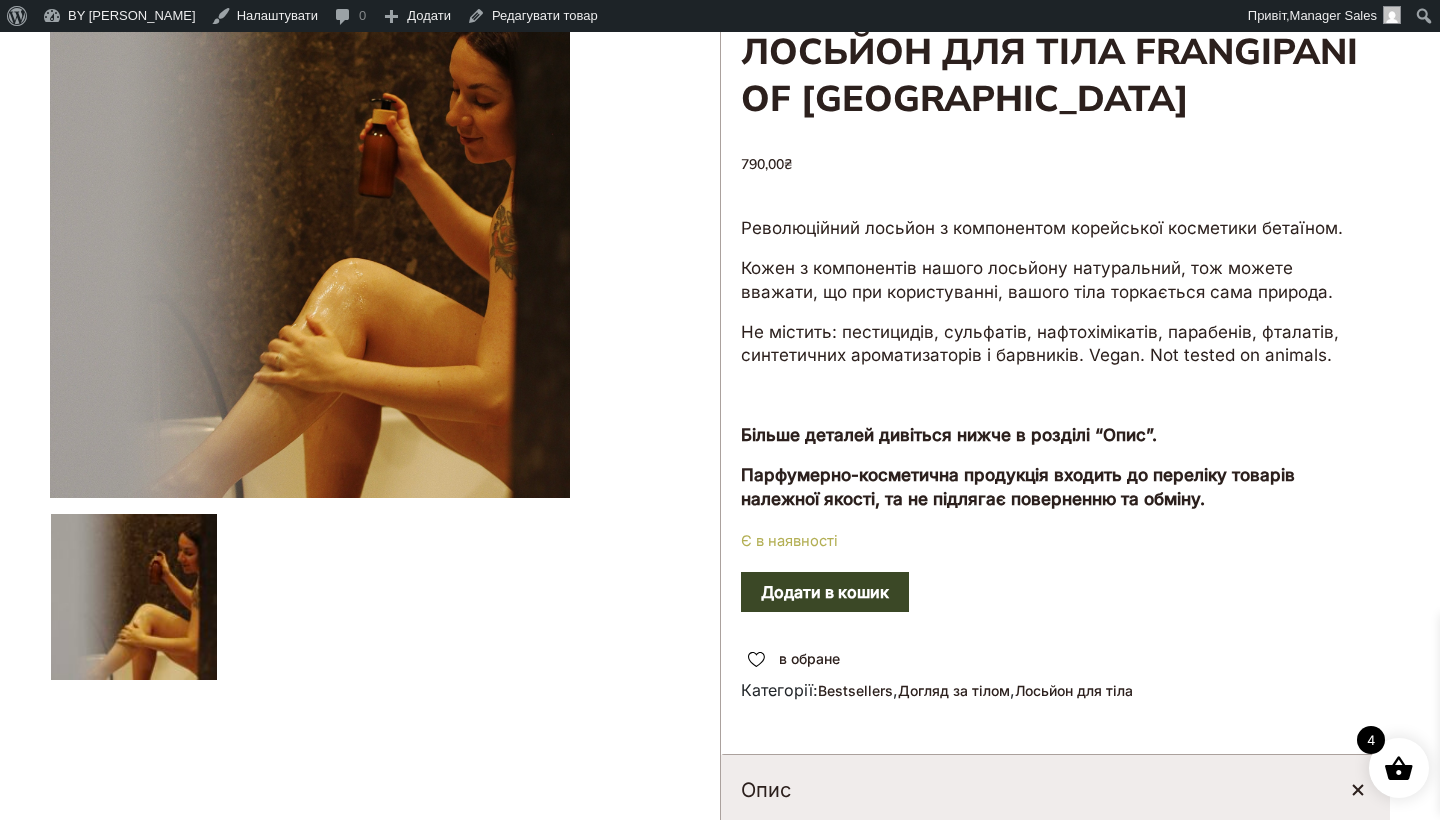 scroll, scrollTop: 205, scrollLeft: 0, axis: vertical 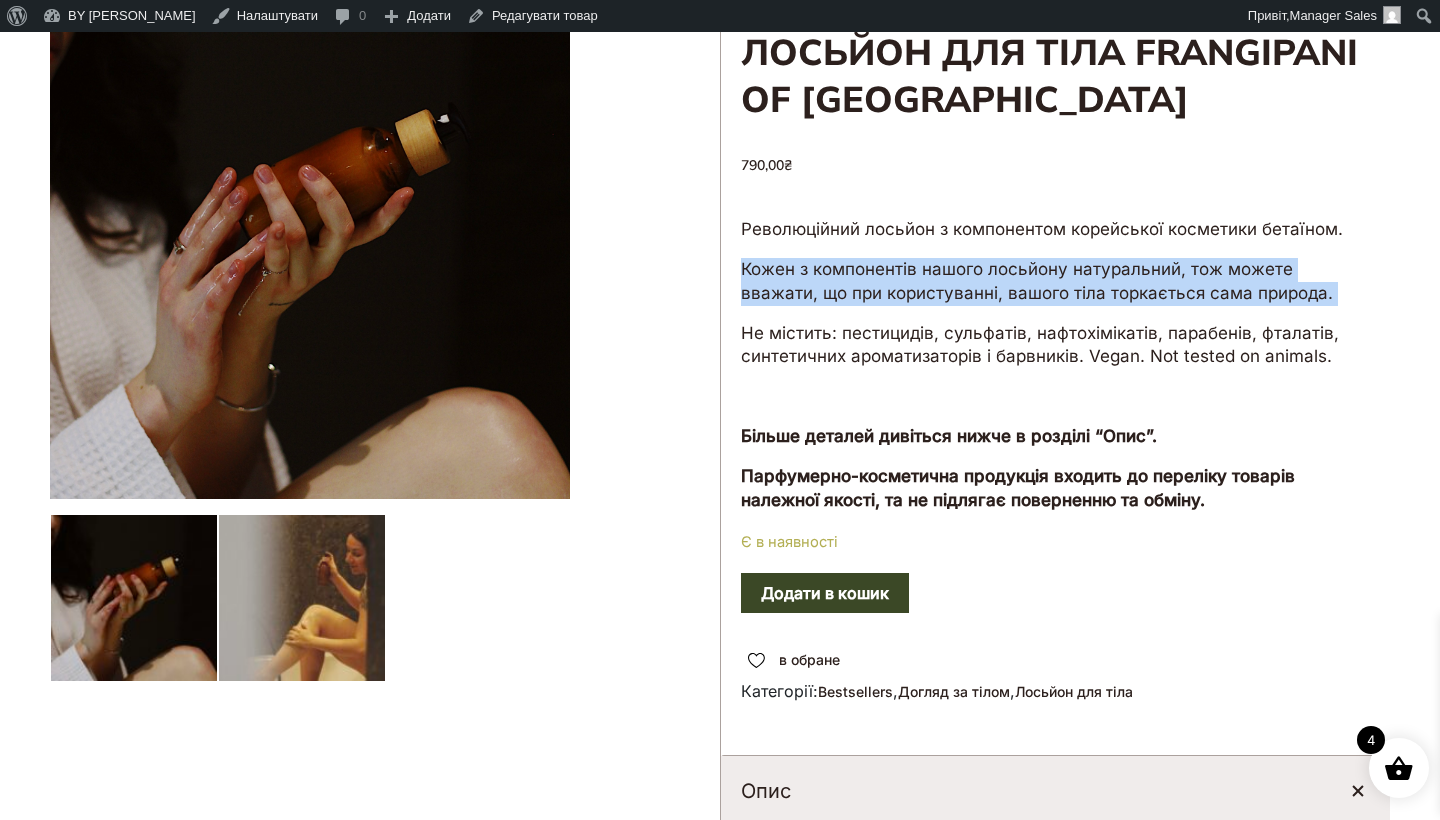 drag, startPoint x: 737, startPoint y: 263, endPoint x: 1136, endPoint y: 301, distance: 400.80545 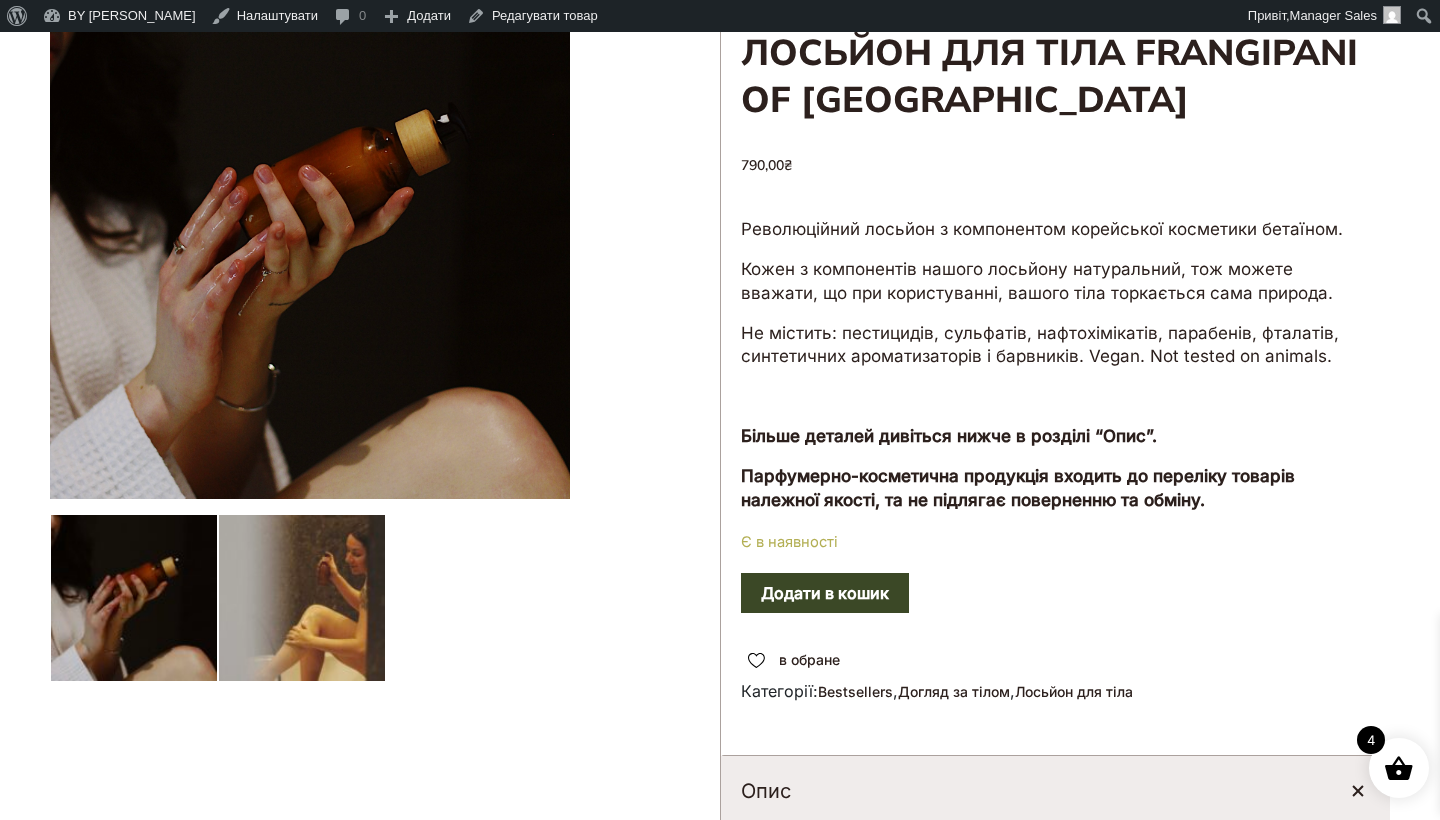 click on "Революційний лосьйон з компонентом корейської косметики бетаїном.
Кожен з компонентів нашого лосьйону натуральний, тож можете вважати, що при користуванні, вашого тіла торкається сама природа.
Не містить: пестицидів, сульфатів, нафтохімікатів, парабенів, фталатів, синтетичних ароматизаторів і барвників. Vegan. Not tested on animals.
Більше деталей дивіться нижче в розділі “Опис”.
Парфумерно-косметична продукція входить до переліку товарів належної якості, та не підлягає поверненню та обміну." at bounding box center [1055, 373] 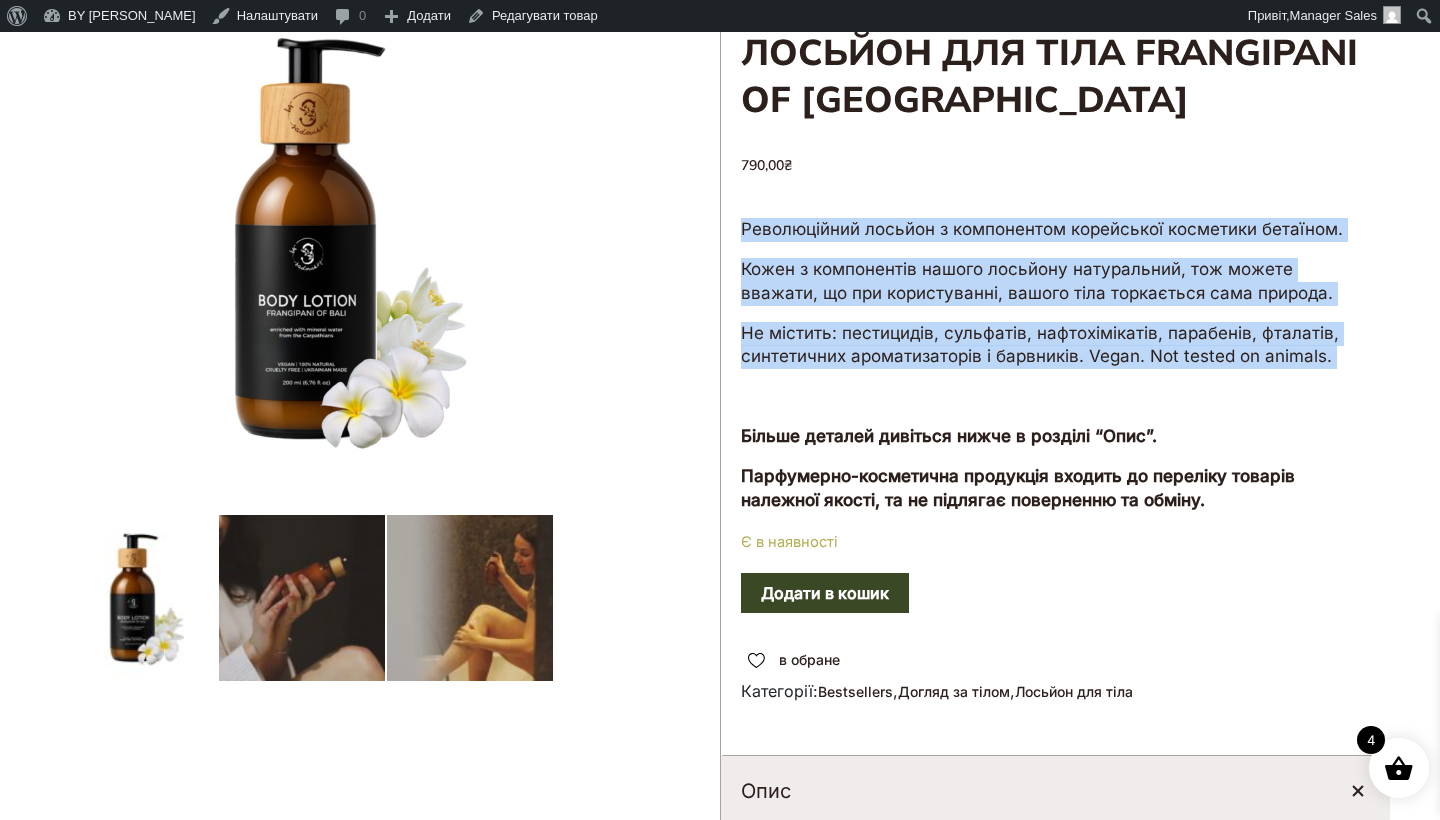 drag, startPoint x: 744, startPoint y: 225, endPoint x: 1327, endPoint y: 364, distance: 599.3413 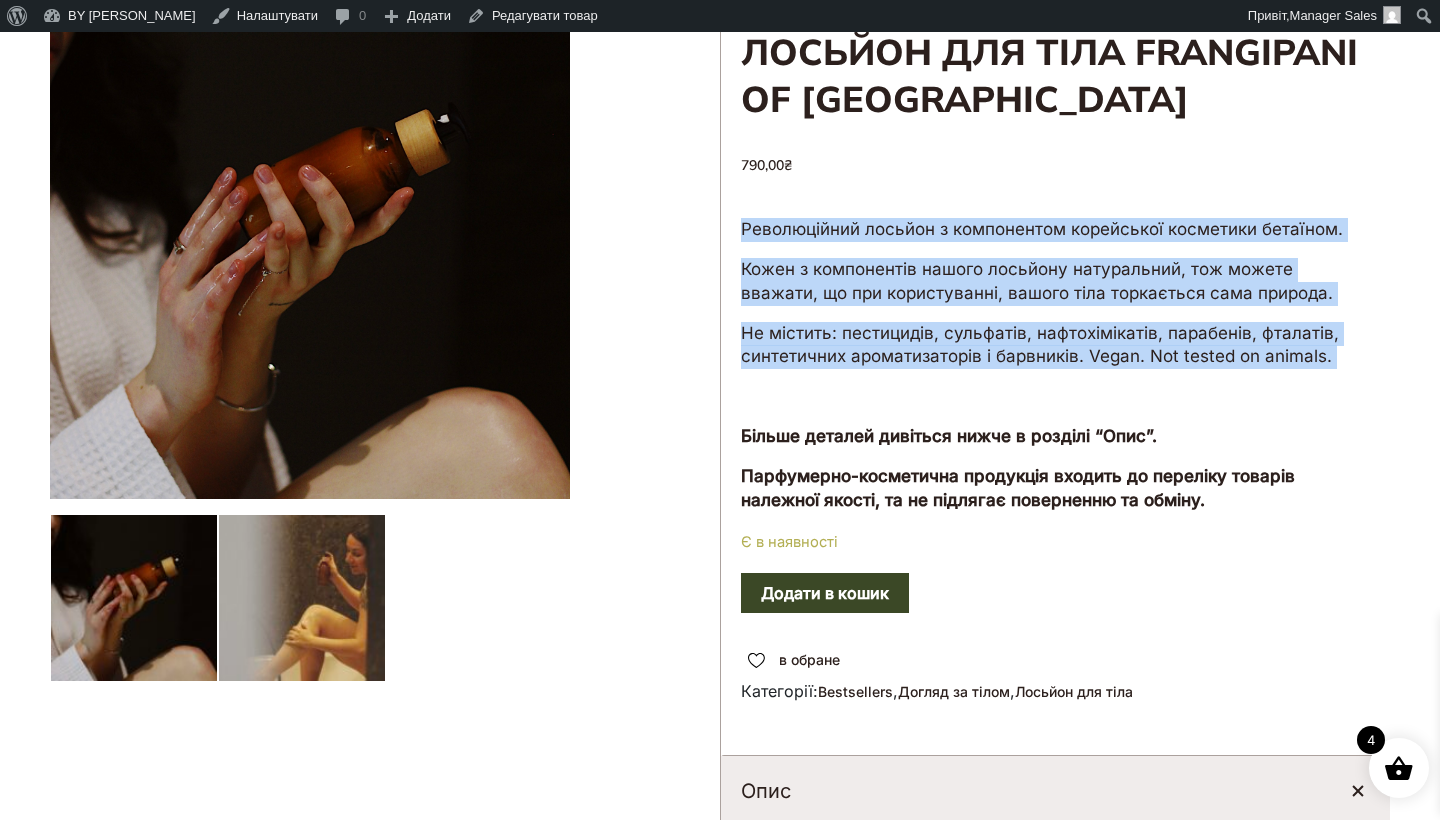 copy on "Революційний лосьйон з компонентом корейської косметики бетаїном.
Кожен з компонентів нашого лосьйону натуральний, тож можете вважати, що при користуванні, вашого тіла торкається сама природа.
Не містить: пестицидів, сульфатів, нафтохімікатів, парабенів, фталатів, синтетичних ароматизаторів і барвників. Vegan. Not tested on animals." 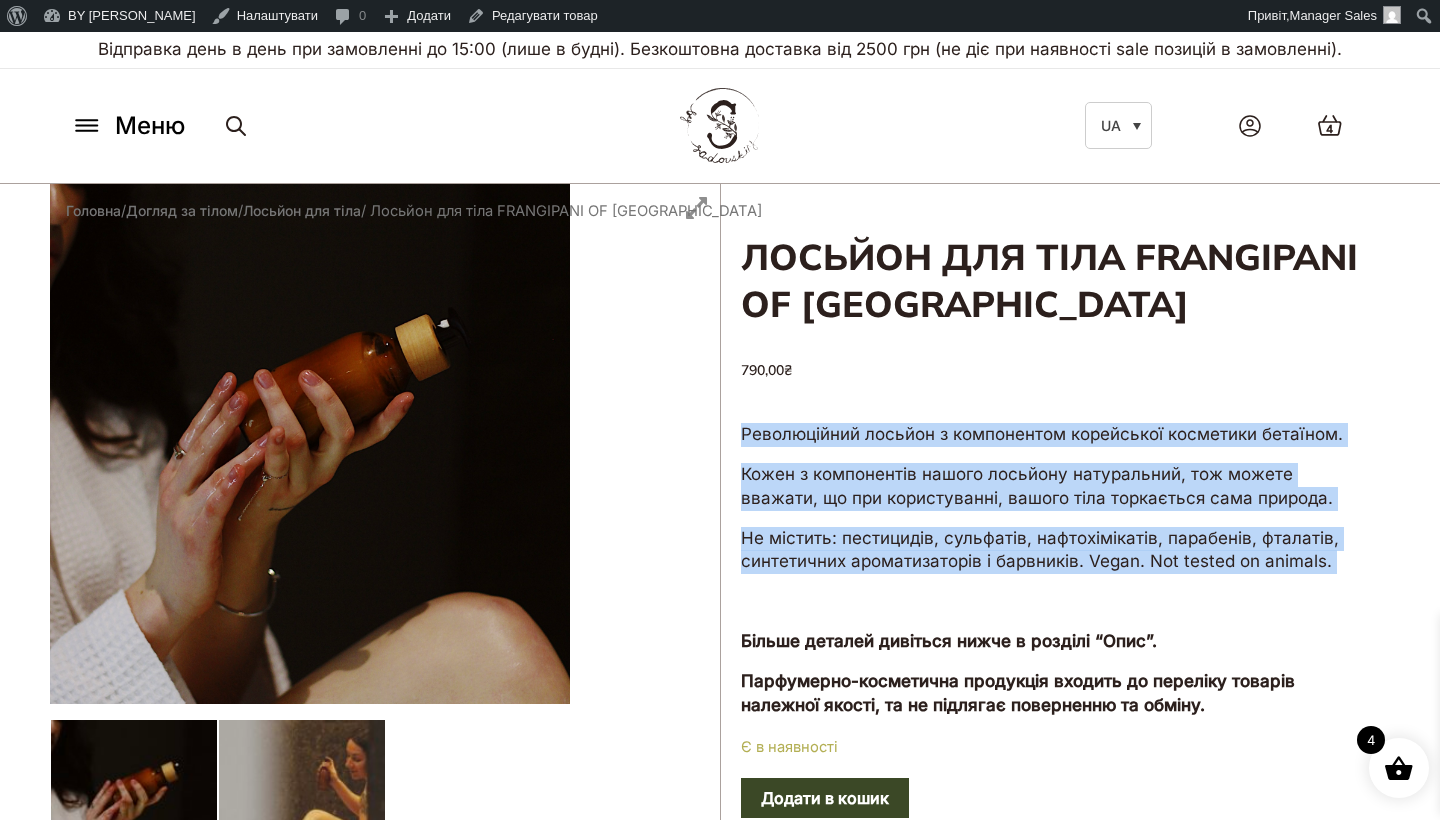 scroll, scrollTop: 0, scrollLeft: 0, axis: both 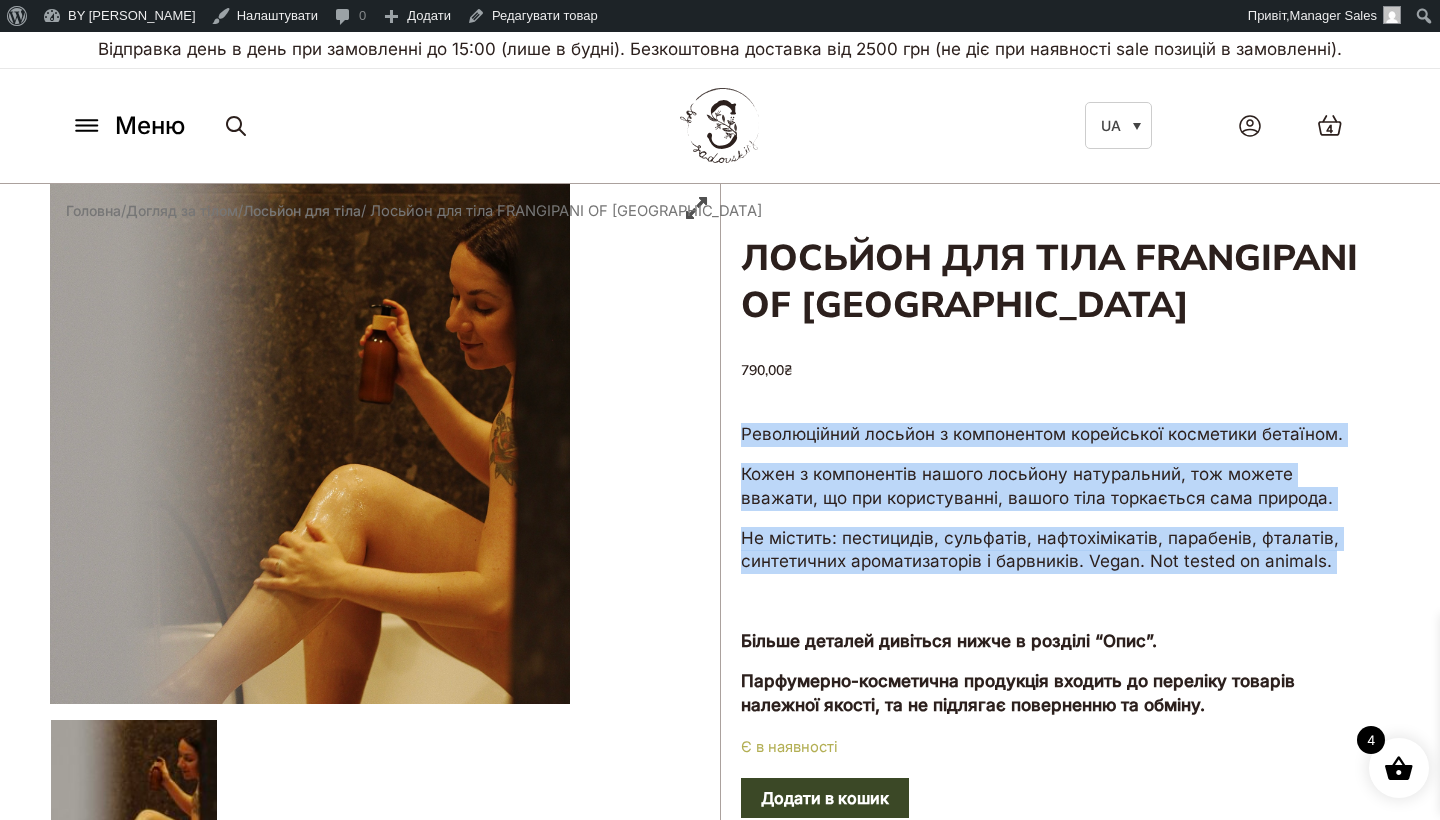 click on "Меню" at bounding box center [150, 126] 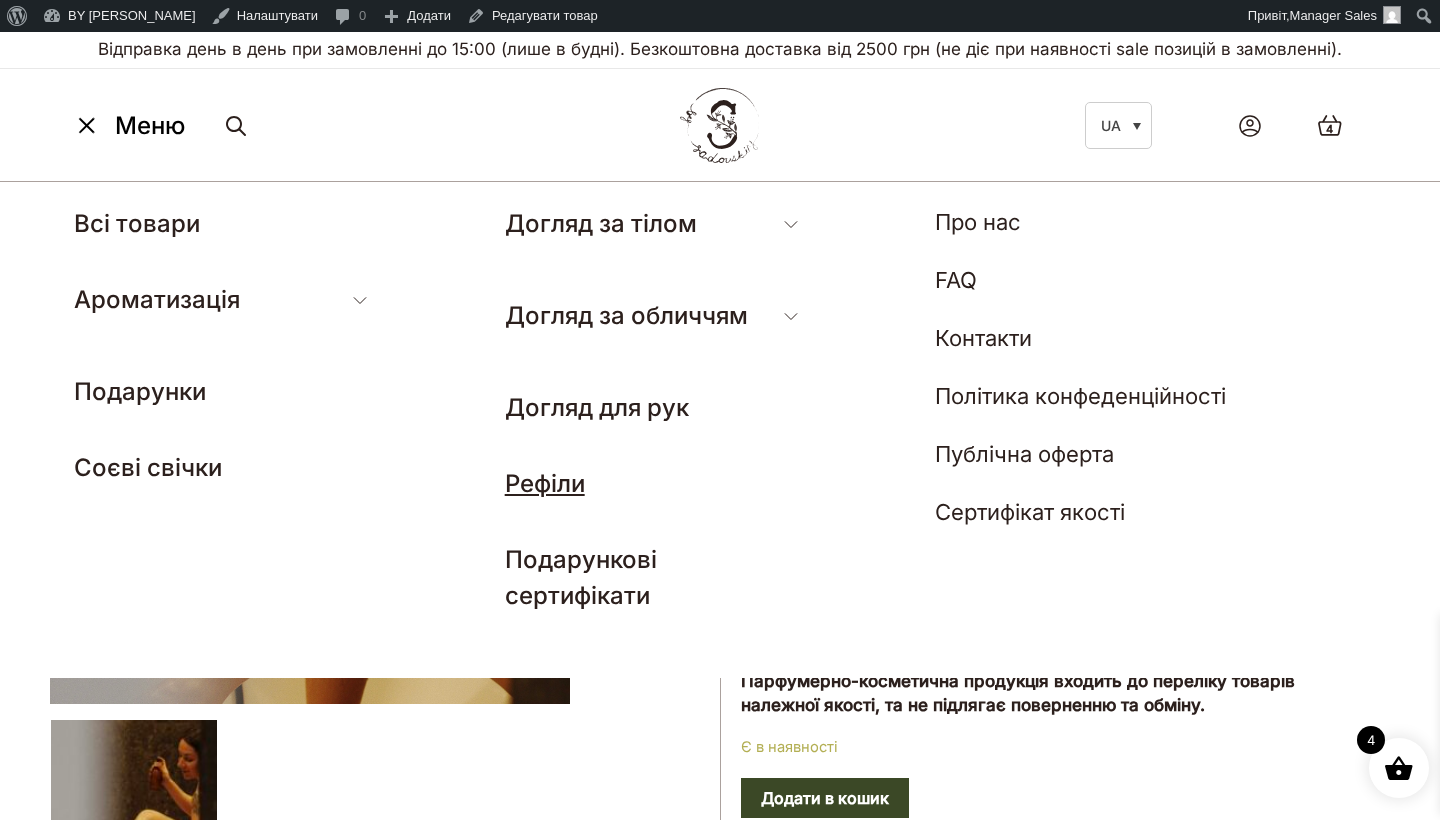 click on "Рефіли" at bounding box center (545, 483) 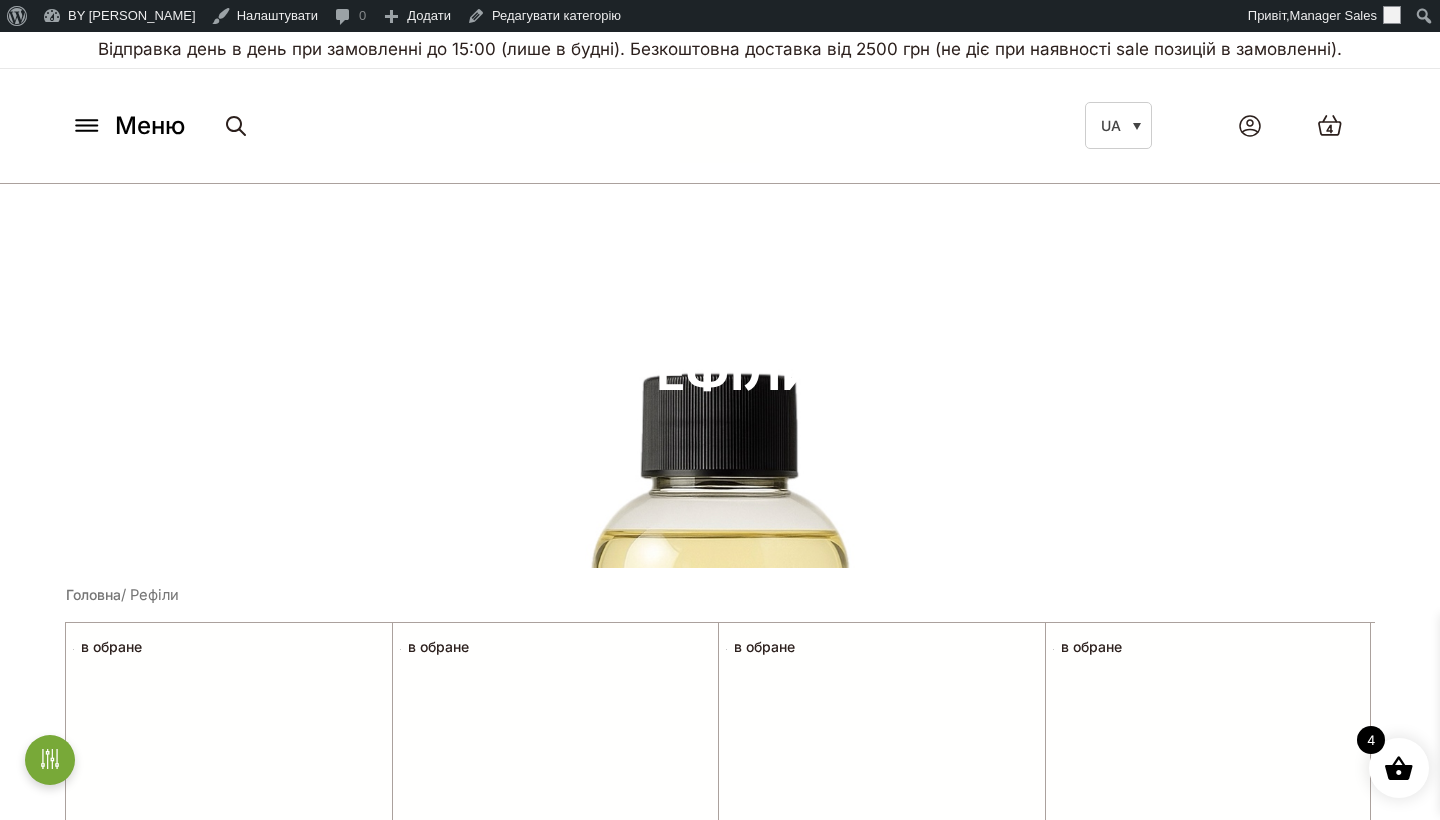 scroll, scrollTop: 0, scrollLeft: 0, axis: both 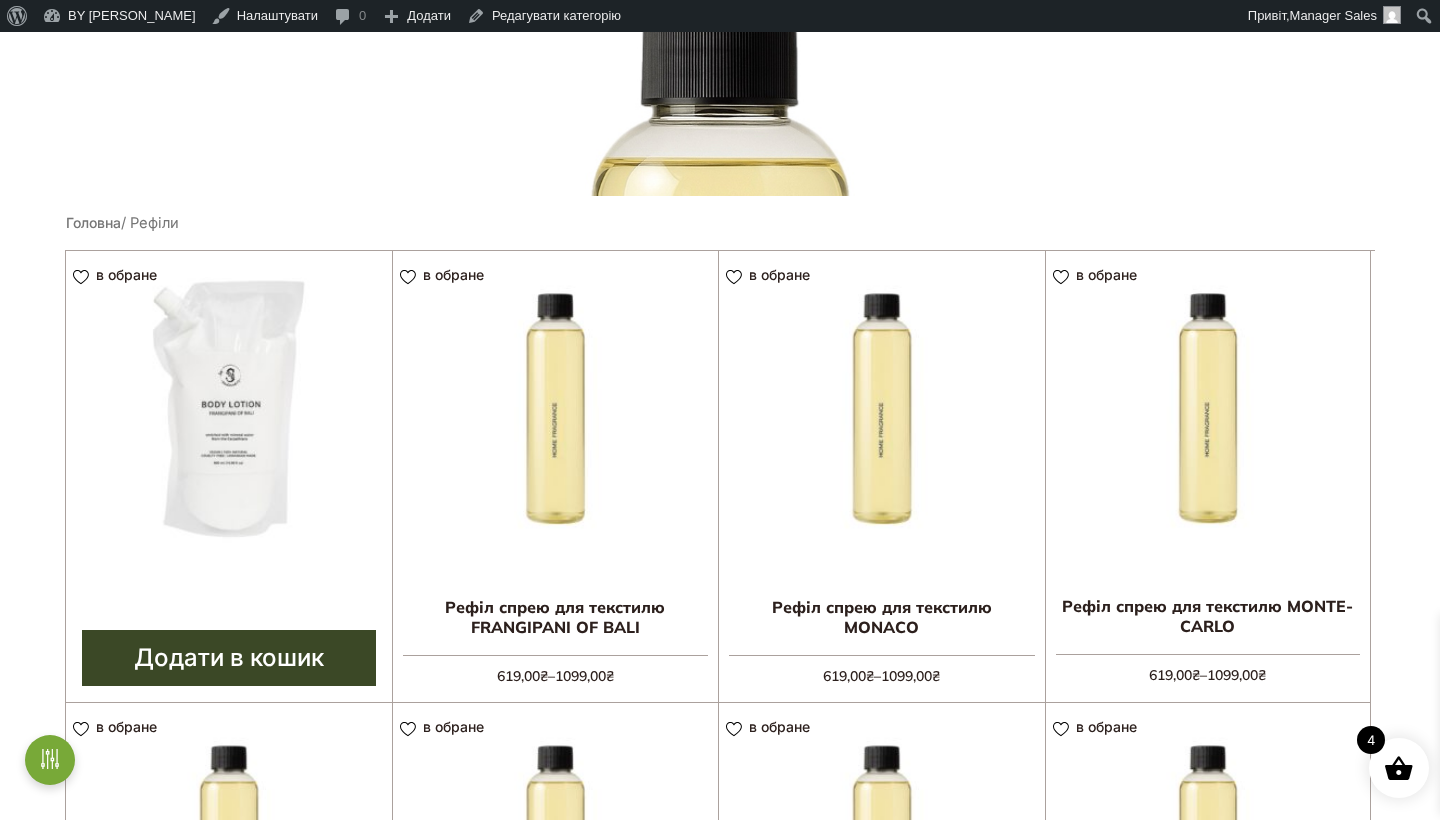 click at bounding box center (229, 414) 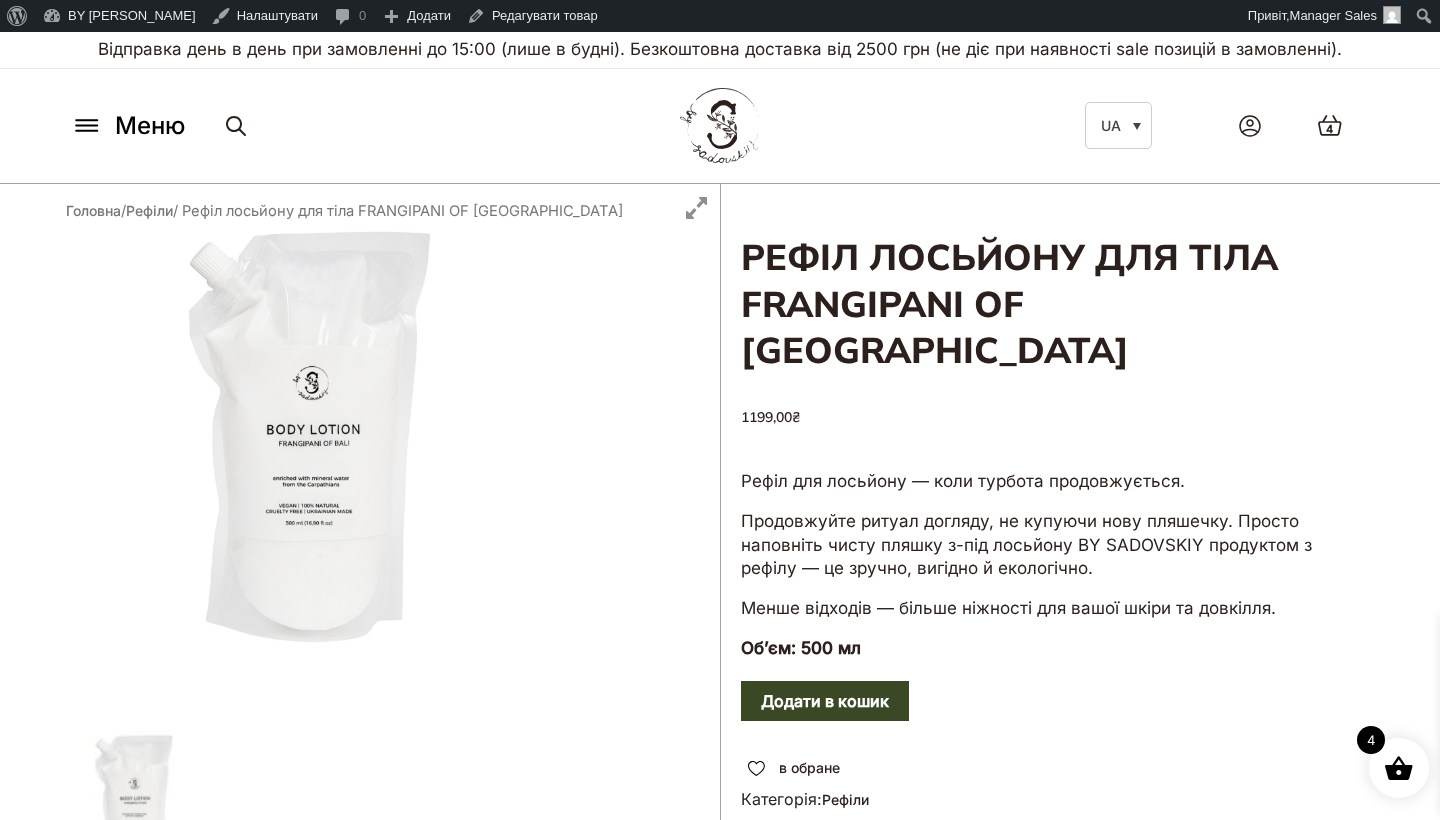 scroll, scrollTop: 0, scrollLeft: 0, axis: both 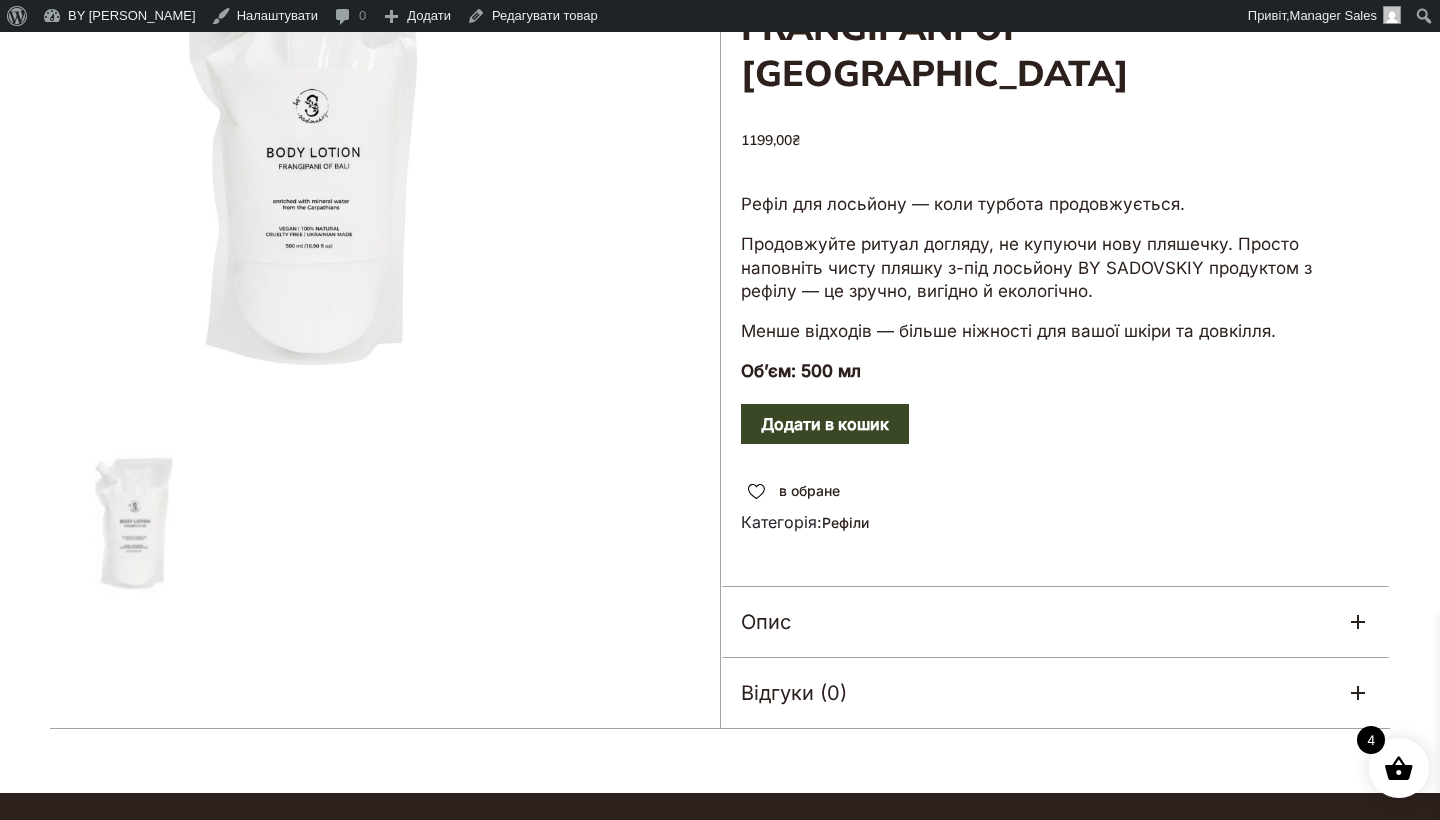 click on "Опис" at bounding box center [1055, 622] 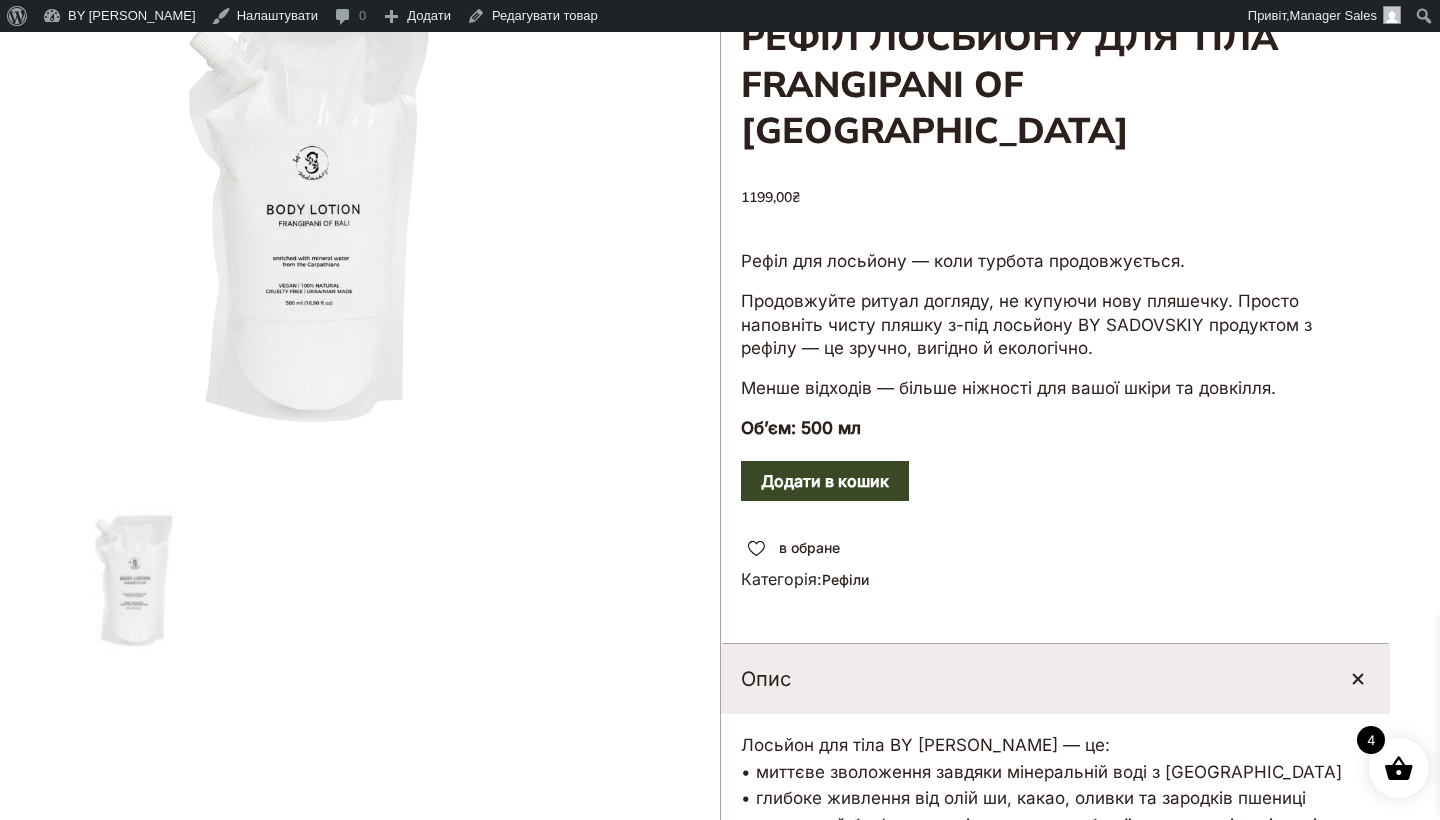 scroll, scrollTop: 223, scrollLeft: 0, axis: vertical 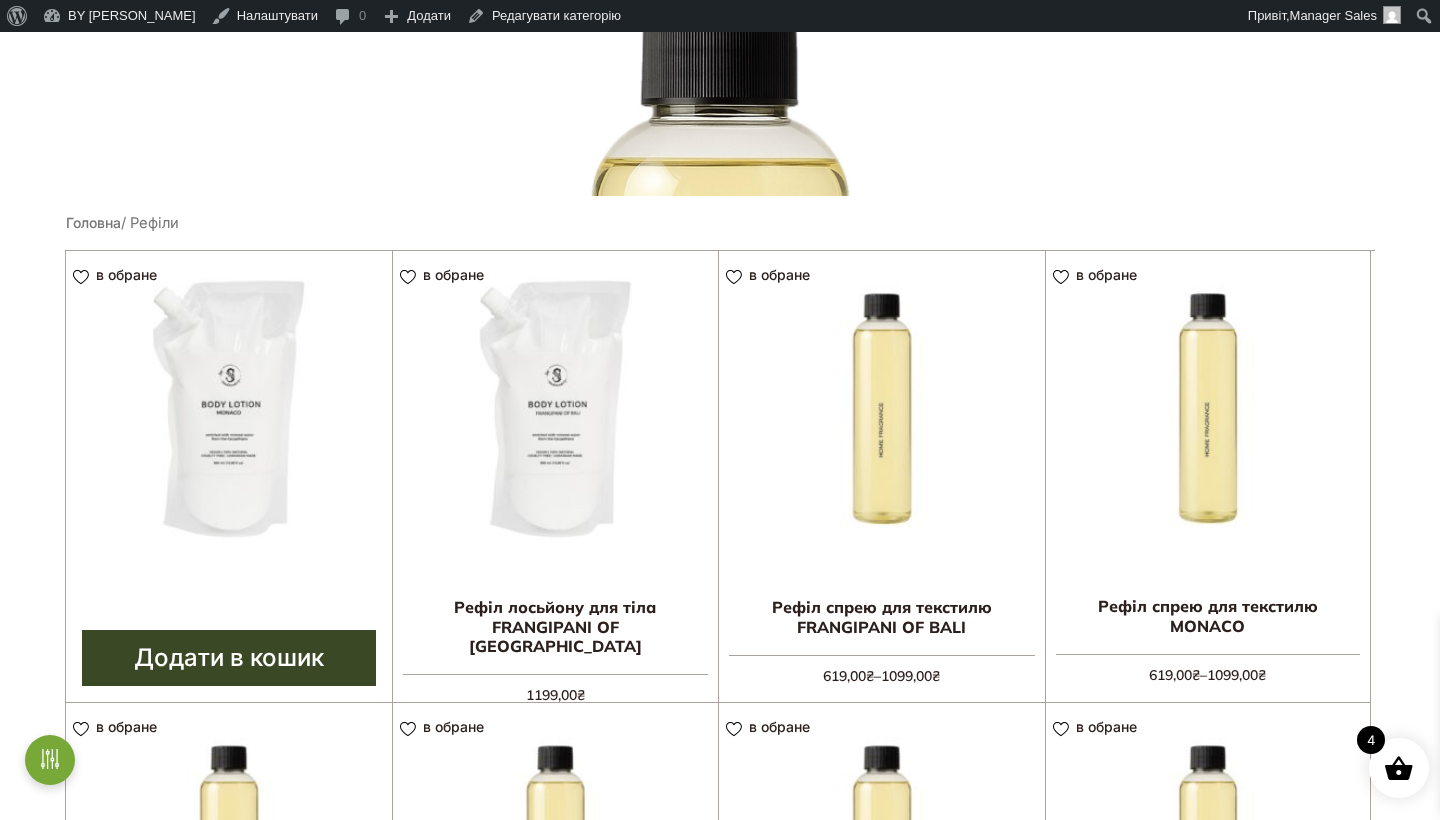 click at bounding box center [229, 414] 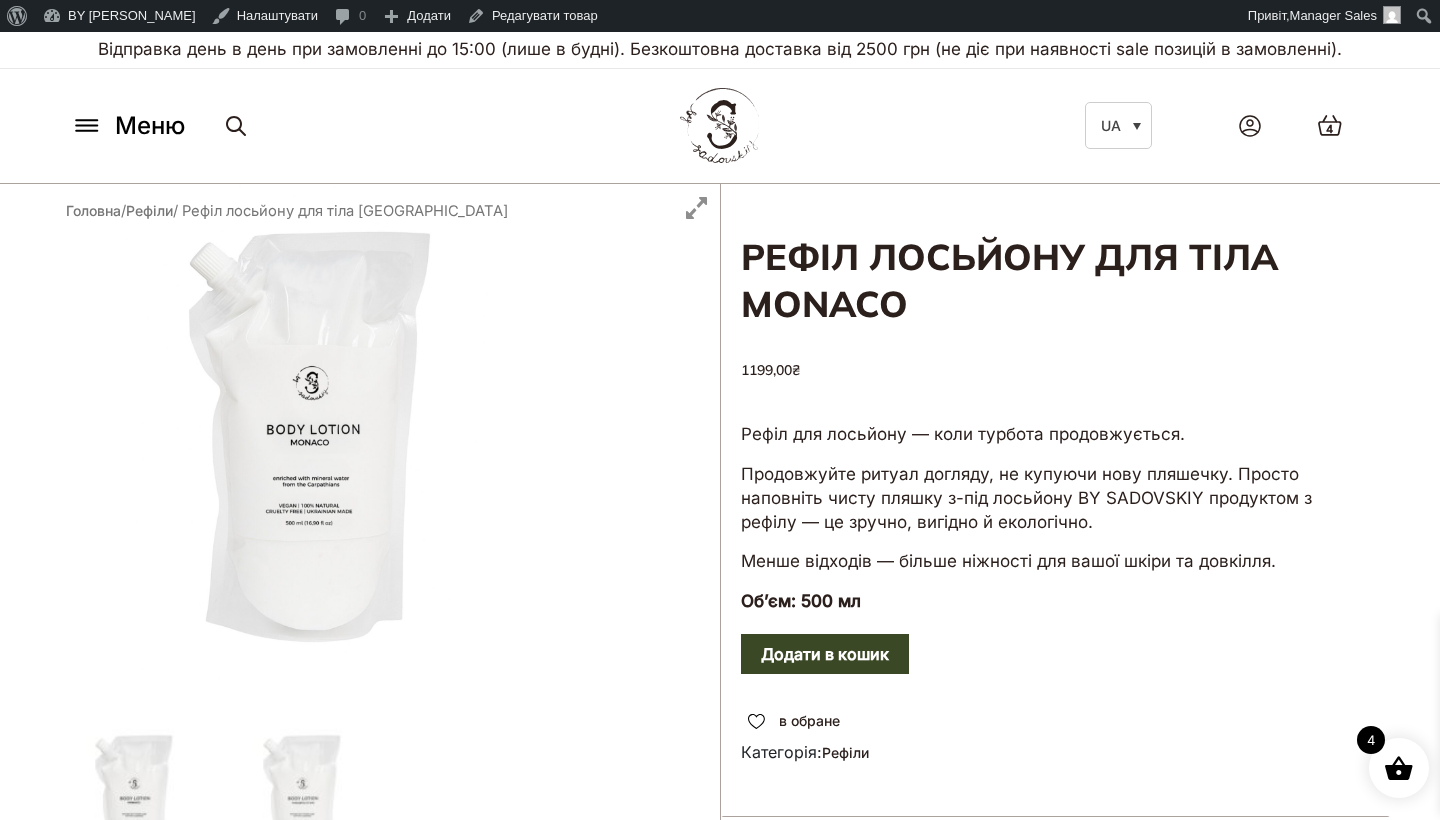 scroll, scrollTop: 0, scrollLeft: 0, axis: both 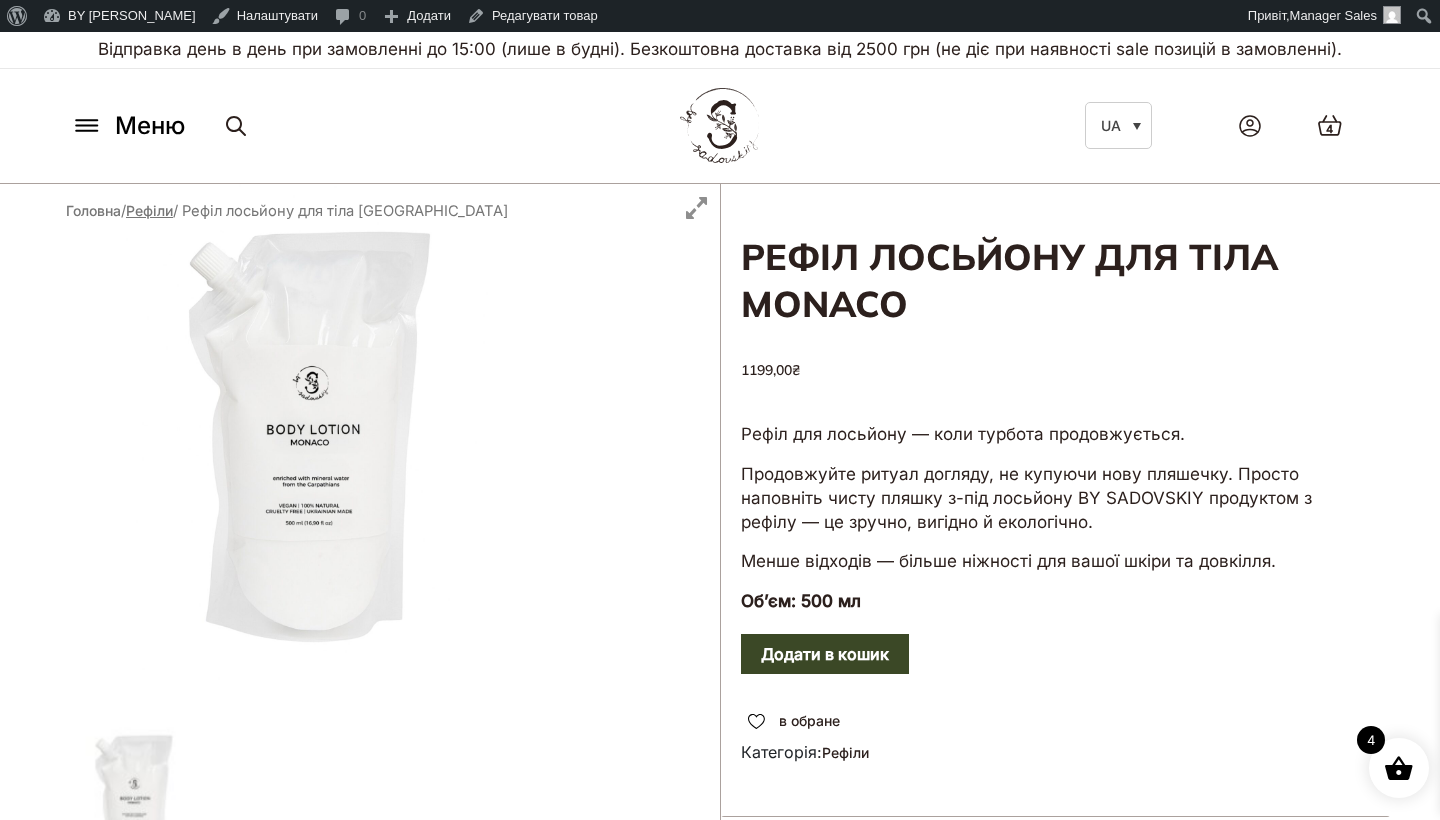 click on "Рефіли" at bounding box center [149, 210] 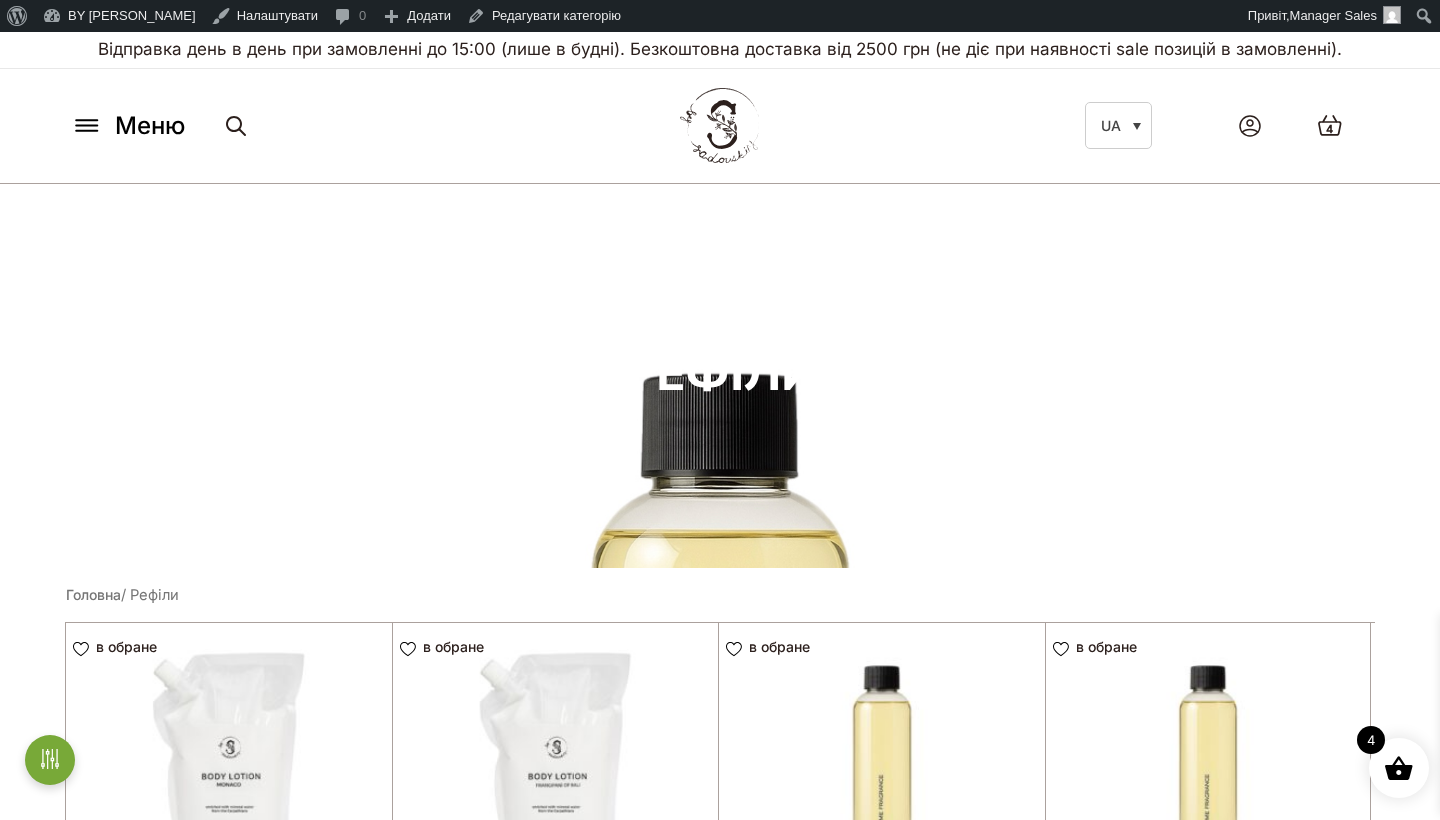 scroll, scrollTop: 0, scrollLeft: 0, axis: both 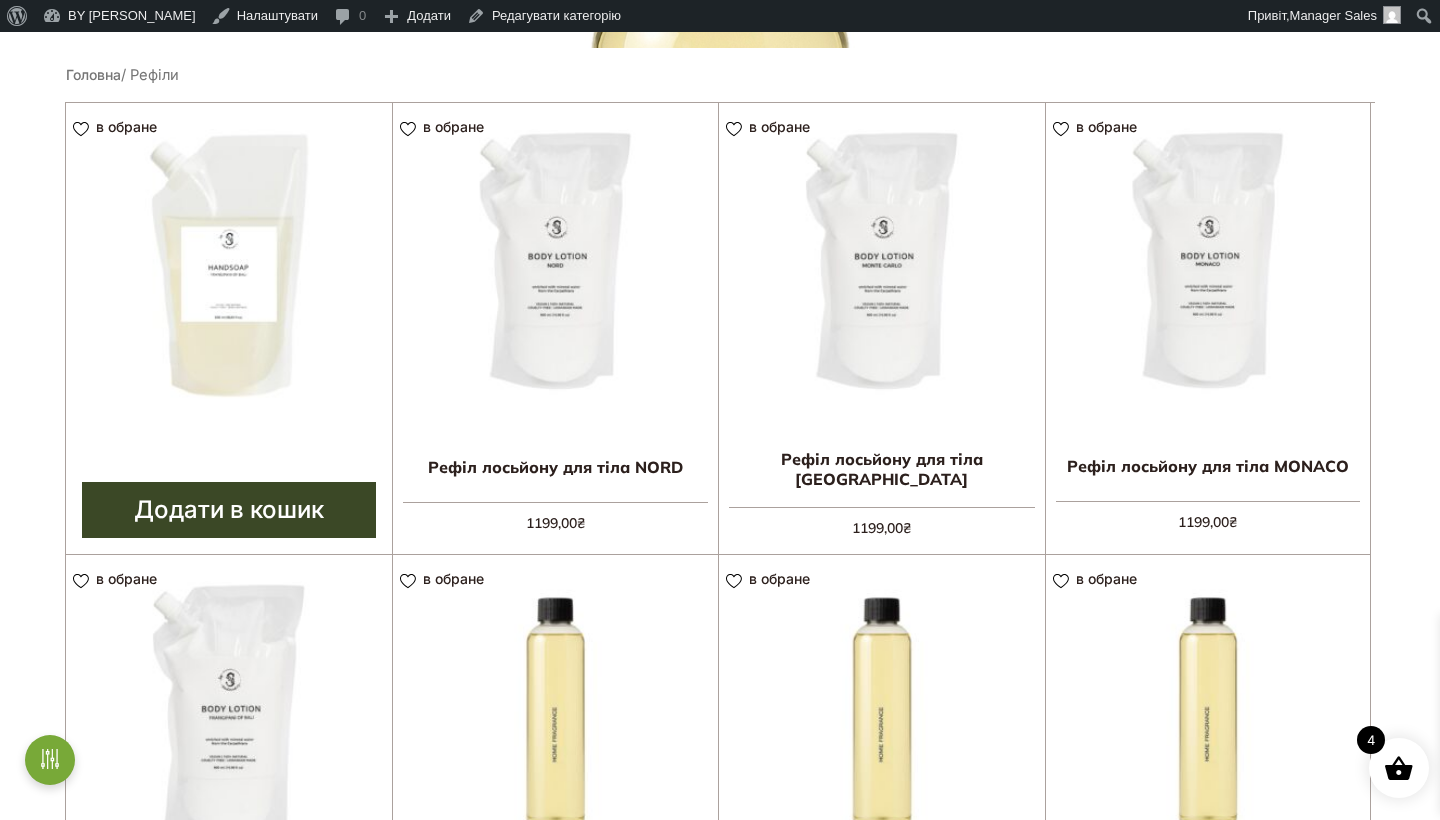 click at bounding box center (229, 266) 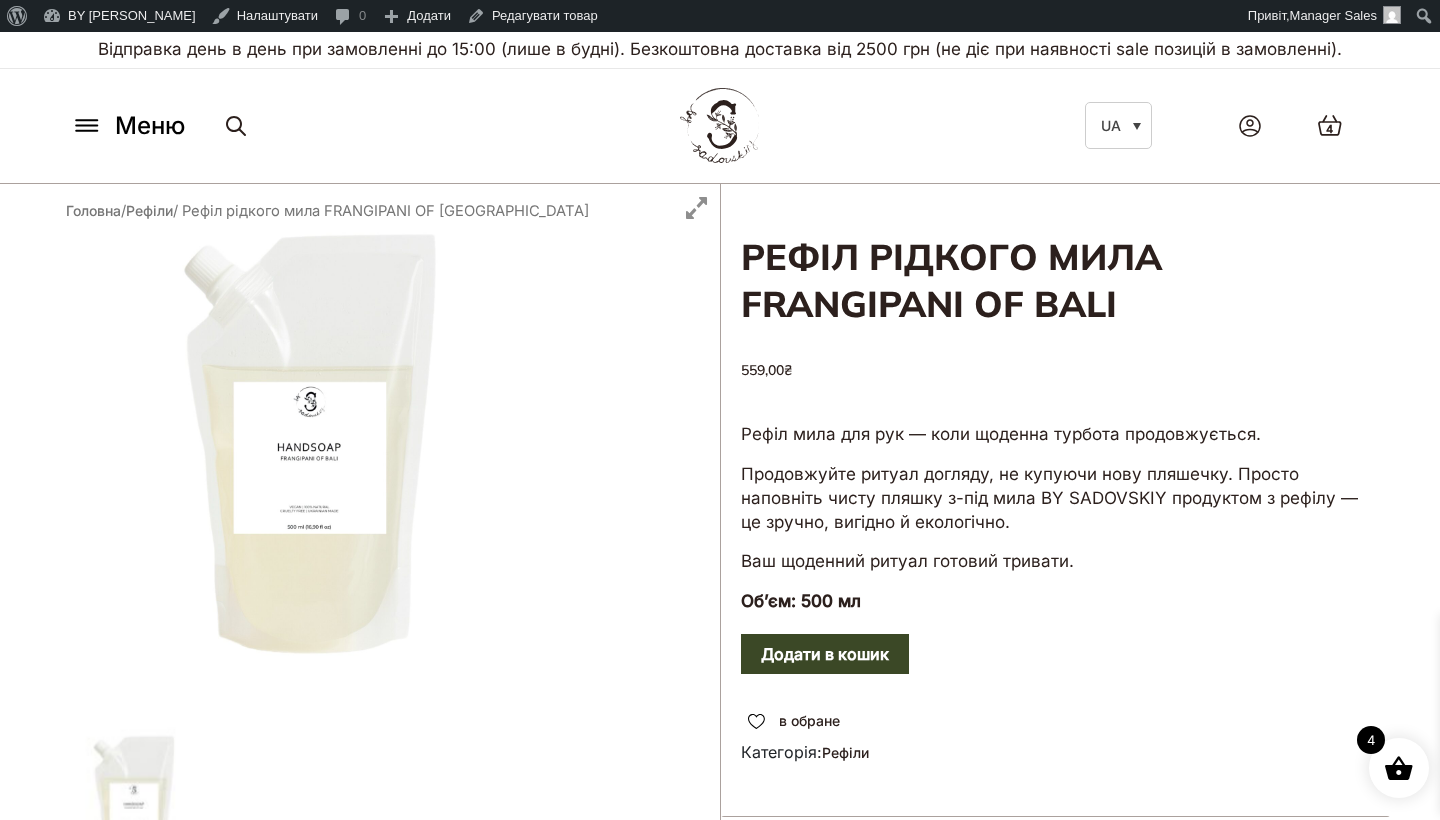 scroll, scrollTop: 0, scrollLeft: 0, axis: both 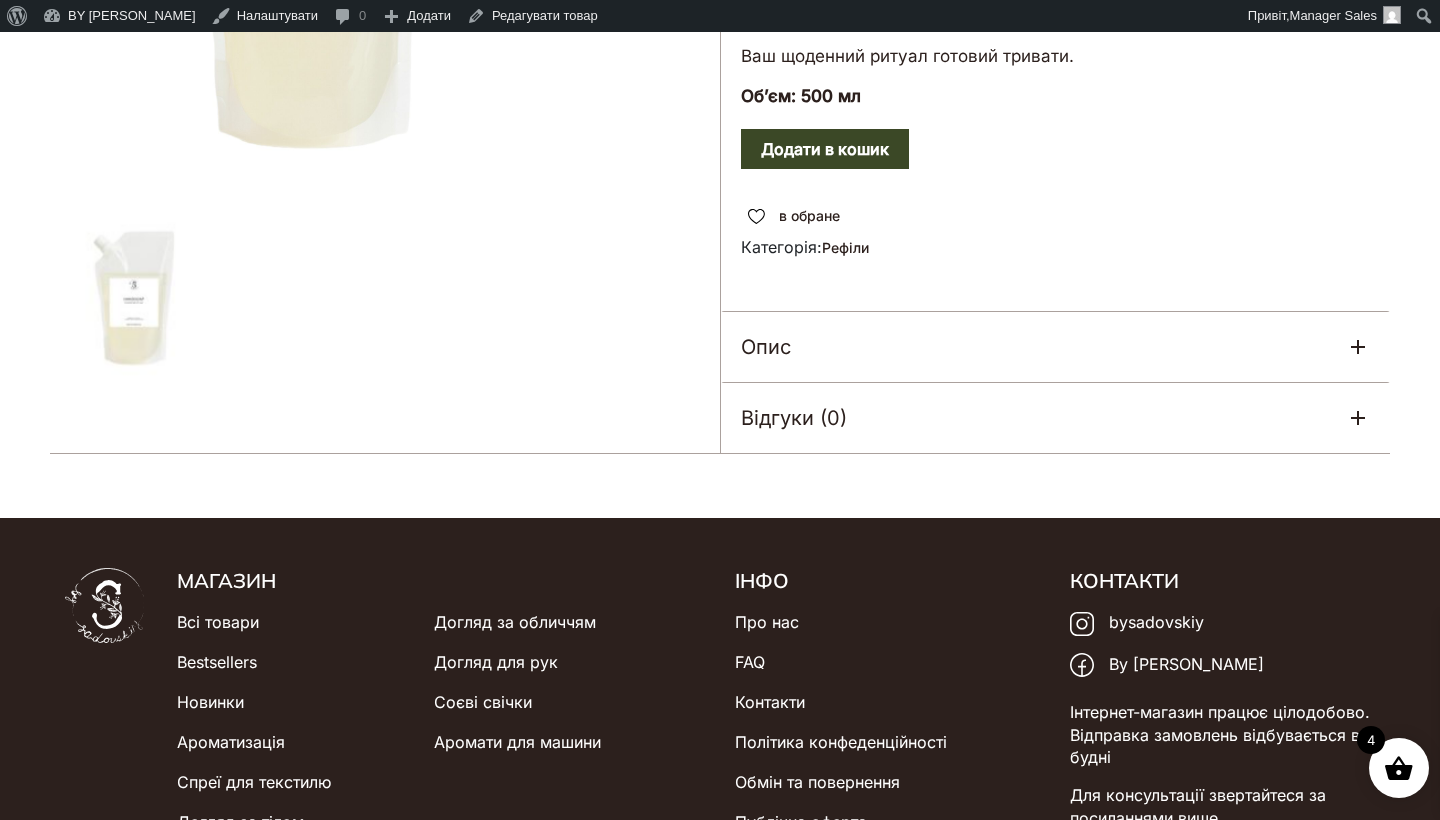 click on "Опис" at bounding box center [1055, 347] 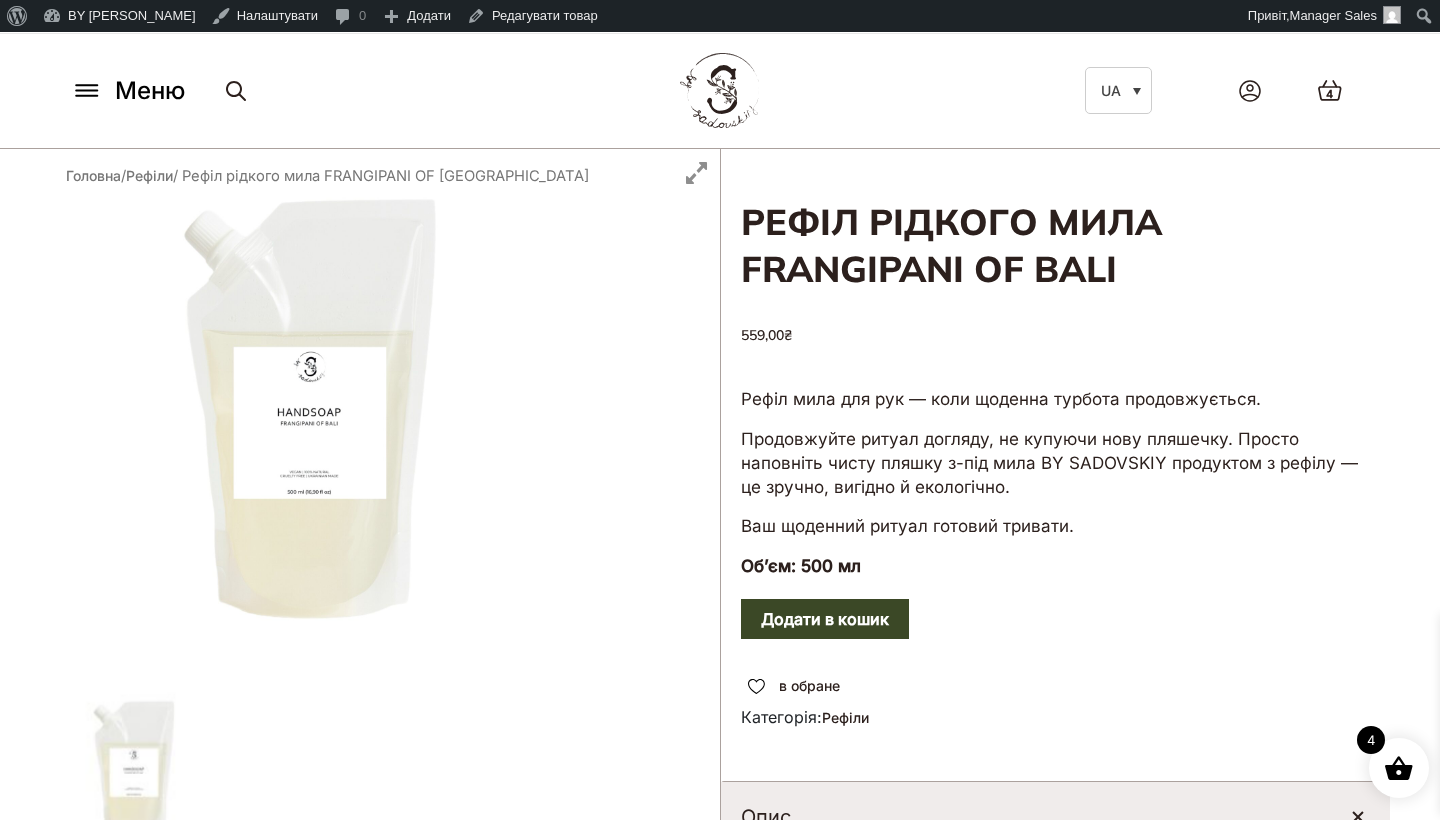 scroll, scrollTop: 28, scrollLeft: 0, axis: vertical 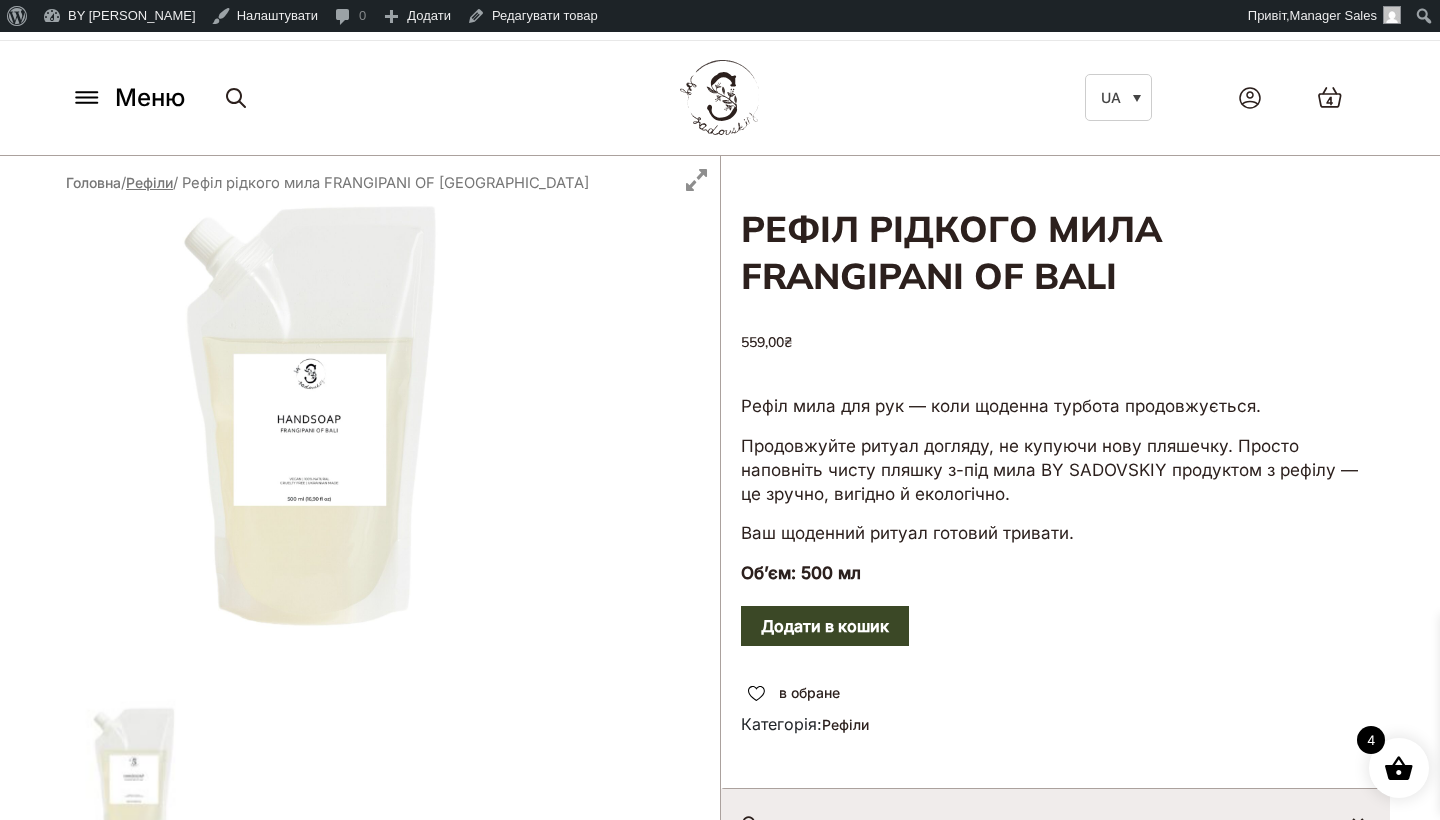 click on "Рефіли" at bounding box center [149, 182] 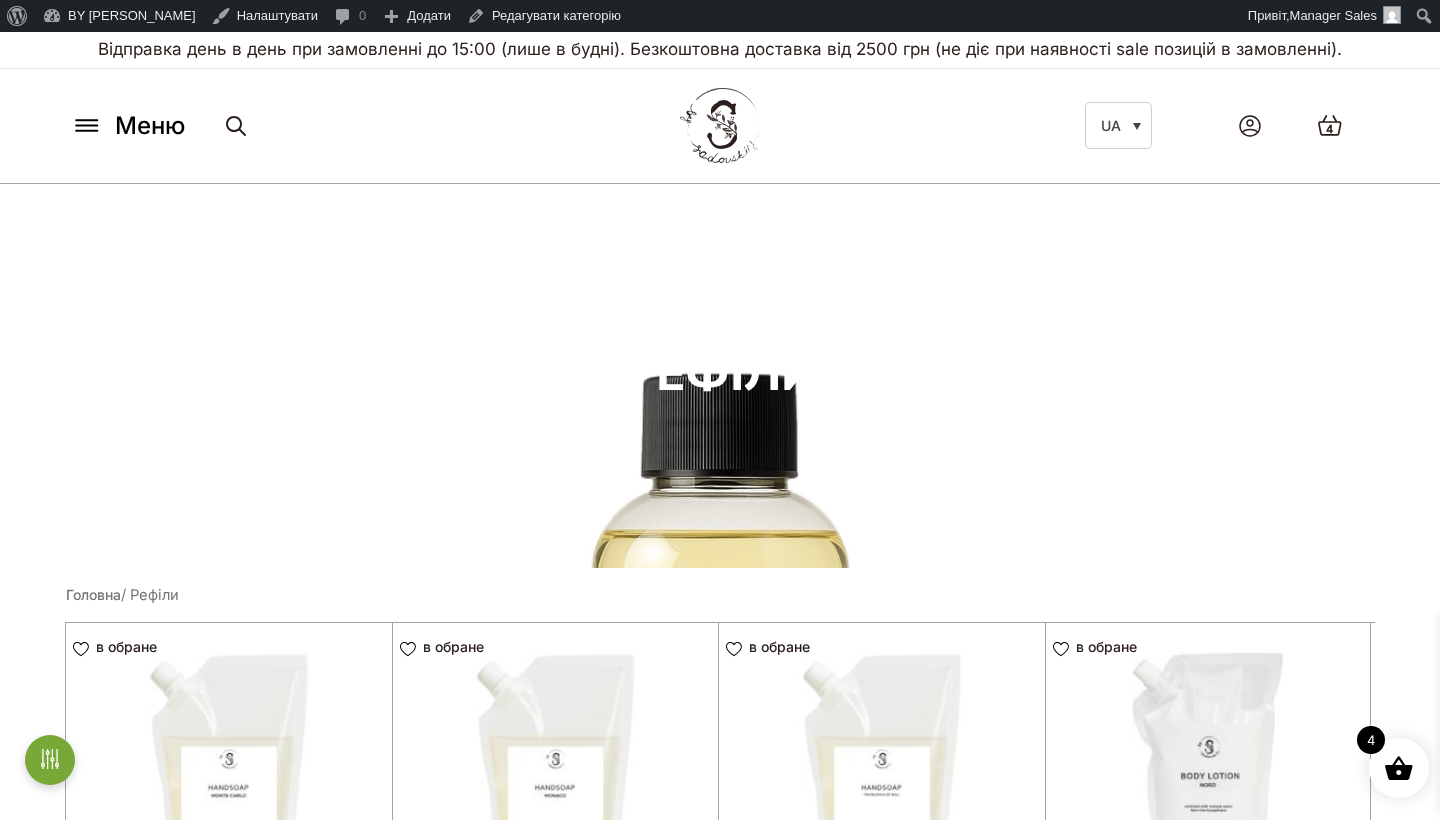 scroll, scrollTop: 0, scrollLeft: 0, axis: both 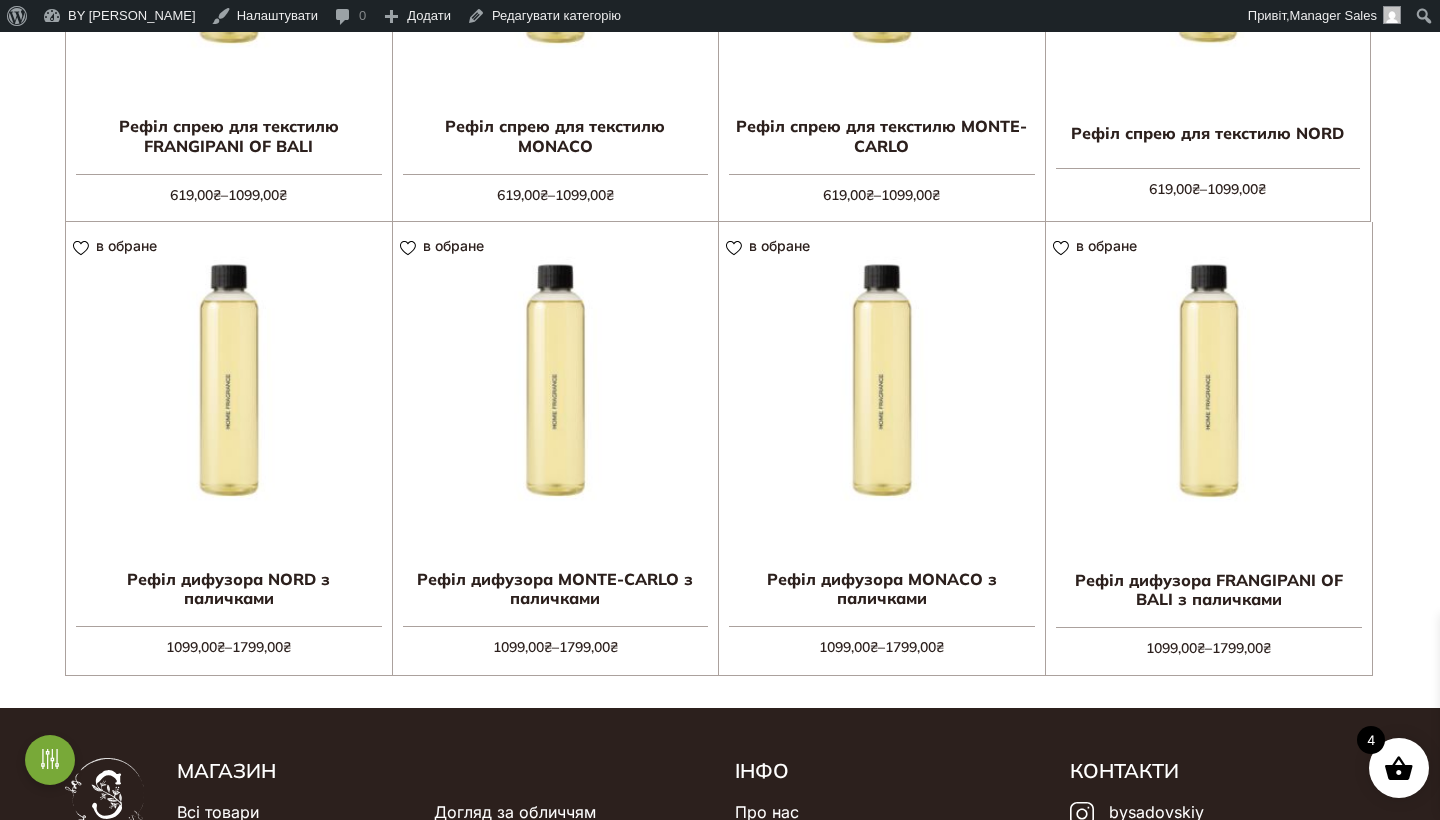 click on "Головна  / Рефіли
в обране     View wishlist
Рефіл рідкого мила NORD
559,00  ₴
Додати в кошик
в обране     View wishlist
Рефіл рідкого мила MONTE-CARLO
559,00  ₴
Додати в кошик
в обране     View wishlist
Рефіл рідкого мила MONACO
559,00  ₴
Додати в кошик
в обране     View wishlist
Рефіл рідкого мила FRANGIPANI OF BALI
559,00  ₴
Додати в кошик
в обране     View wishlist
Рефіл лосьйону для тіла NORD
1199,00  ₴
Додати в кошик
в обране     View wishlist
Рефіл лосьйону для тіла MONTE-CARLO
1199,00  ₴
Додати в кошик
в обране     View wishlist
Рефіл лосьйону для тіла MONACO
₴" at bounding box center [720, -249] 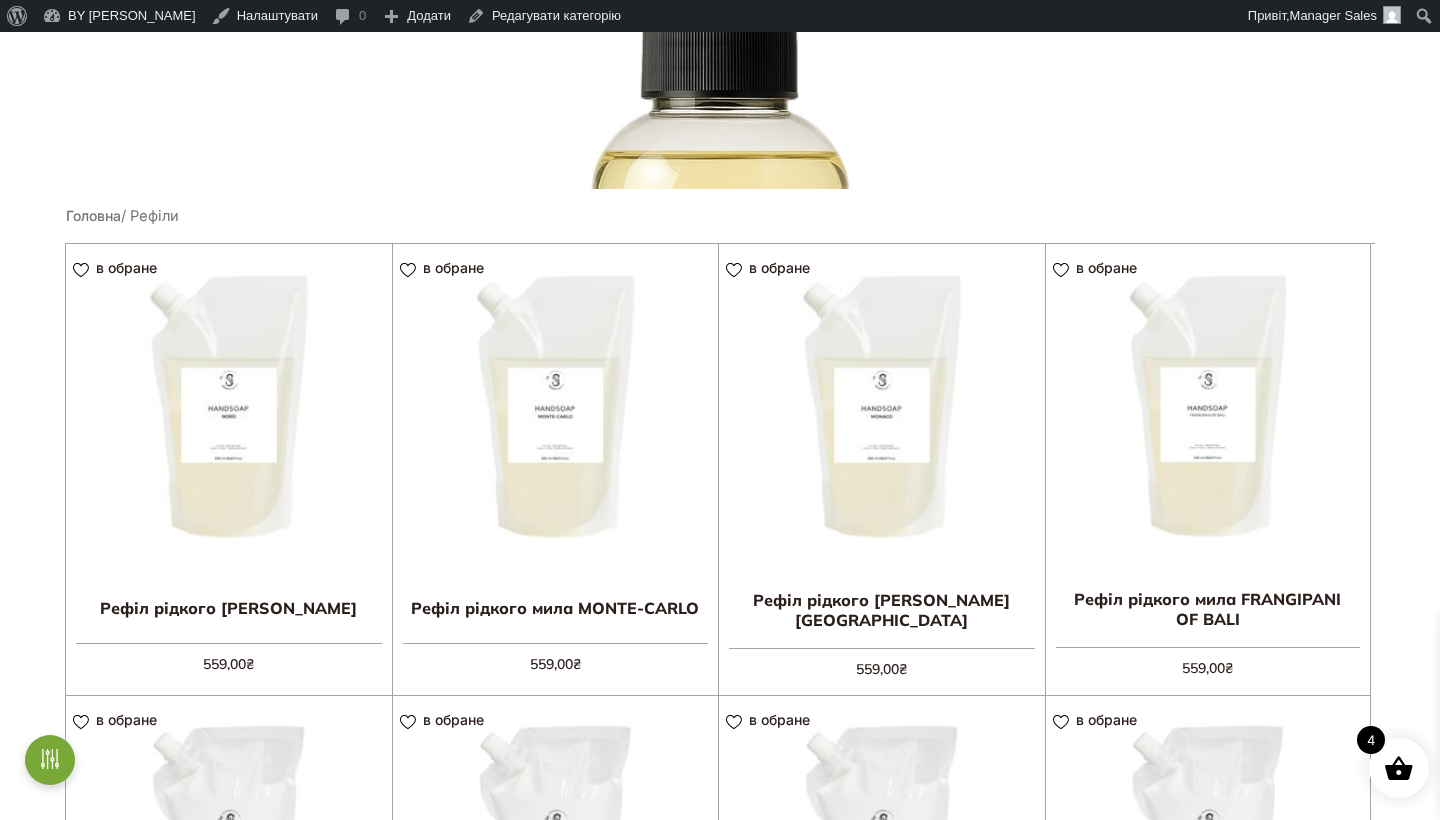 scroll, scrollTop: 379, scrollLeft: 0, axis: vertical 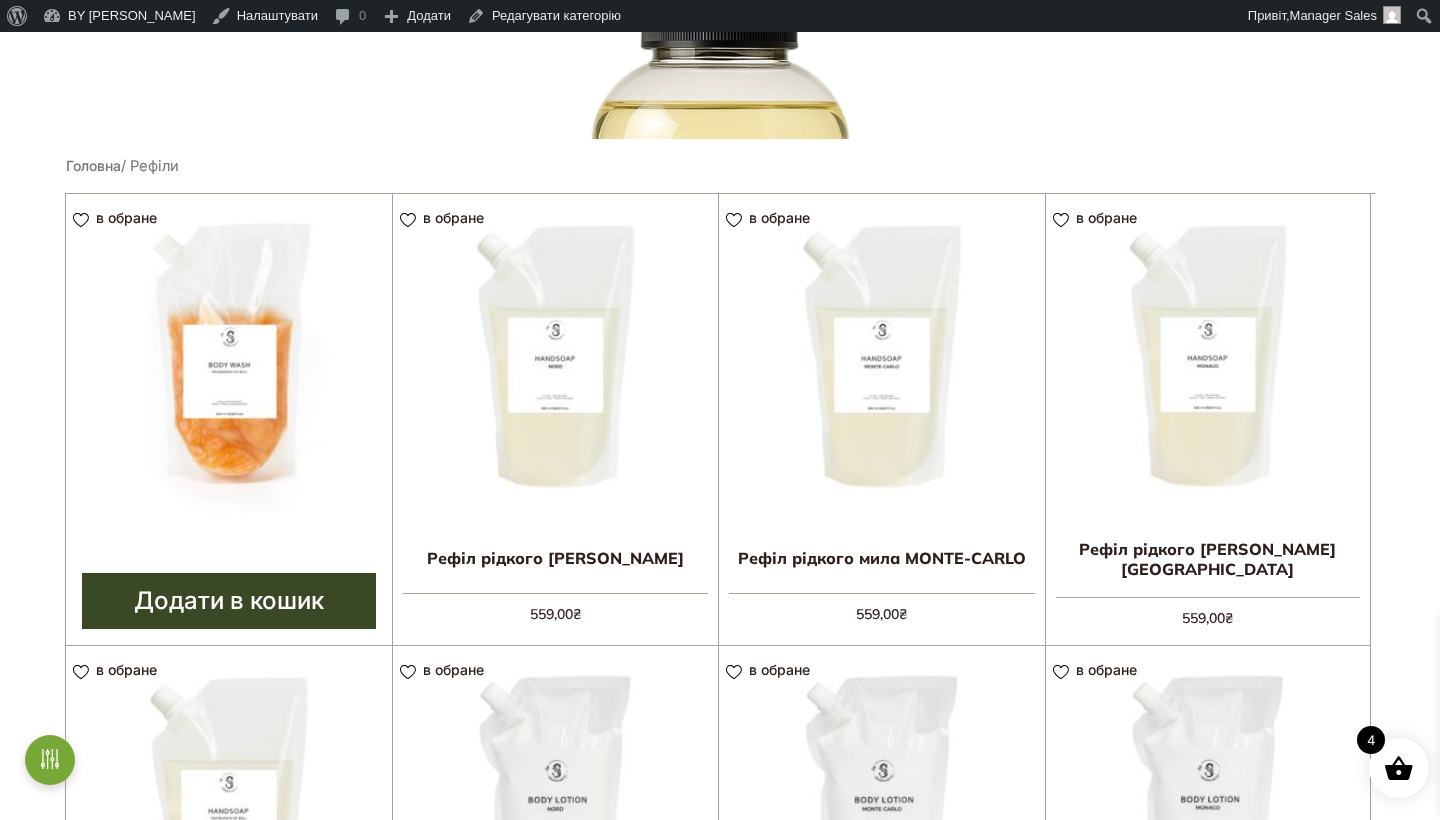 click at bounding box center [229, 357] 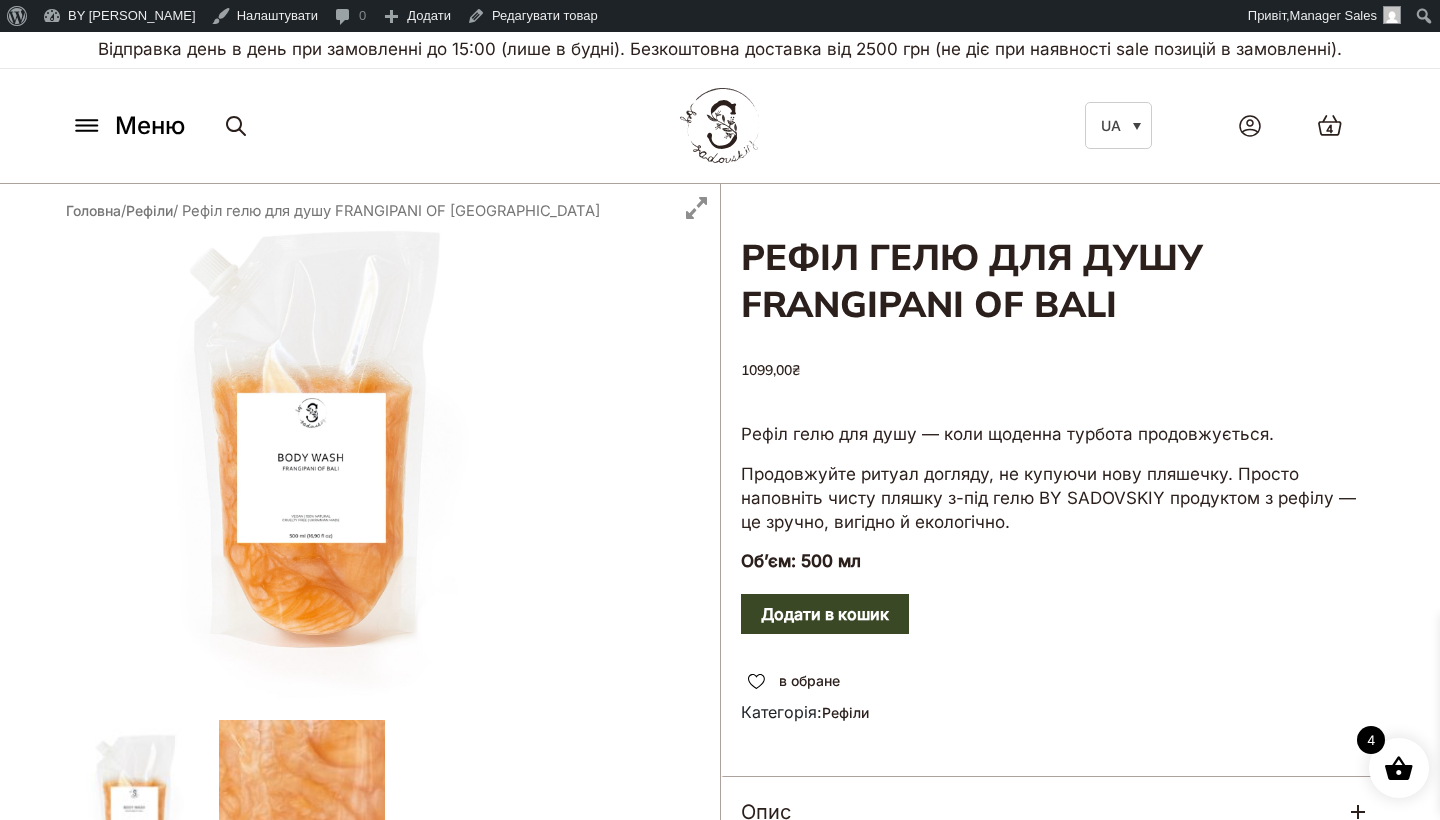scroll, scrollTop: 0, scrollLeft: 0, axis: both 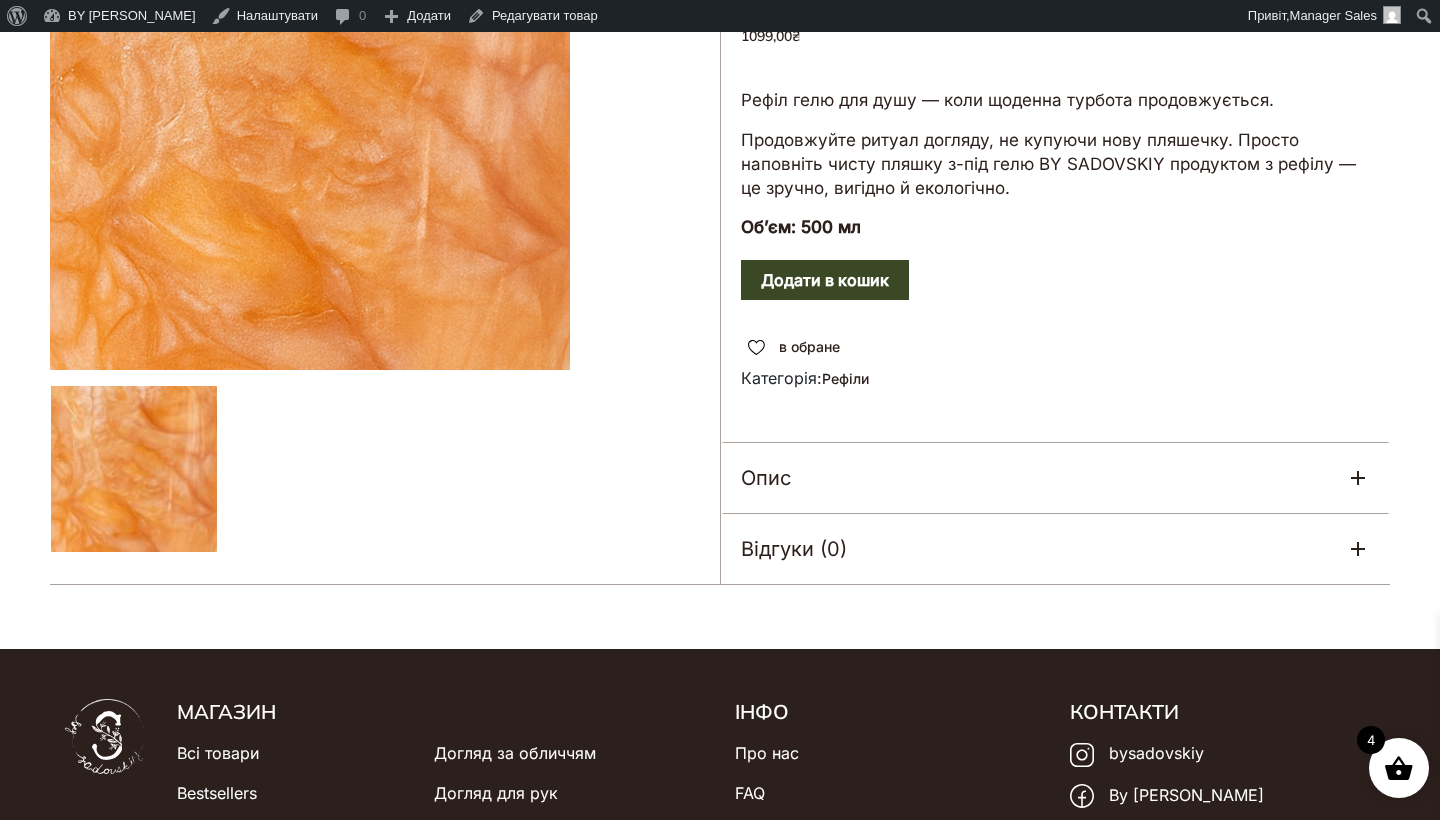 click on "Опис" at bounding box center (766, 478) 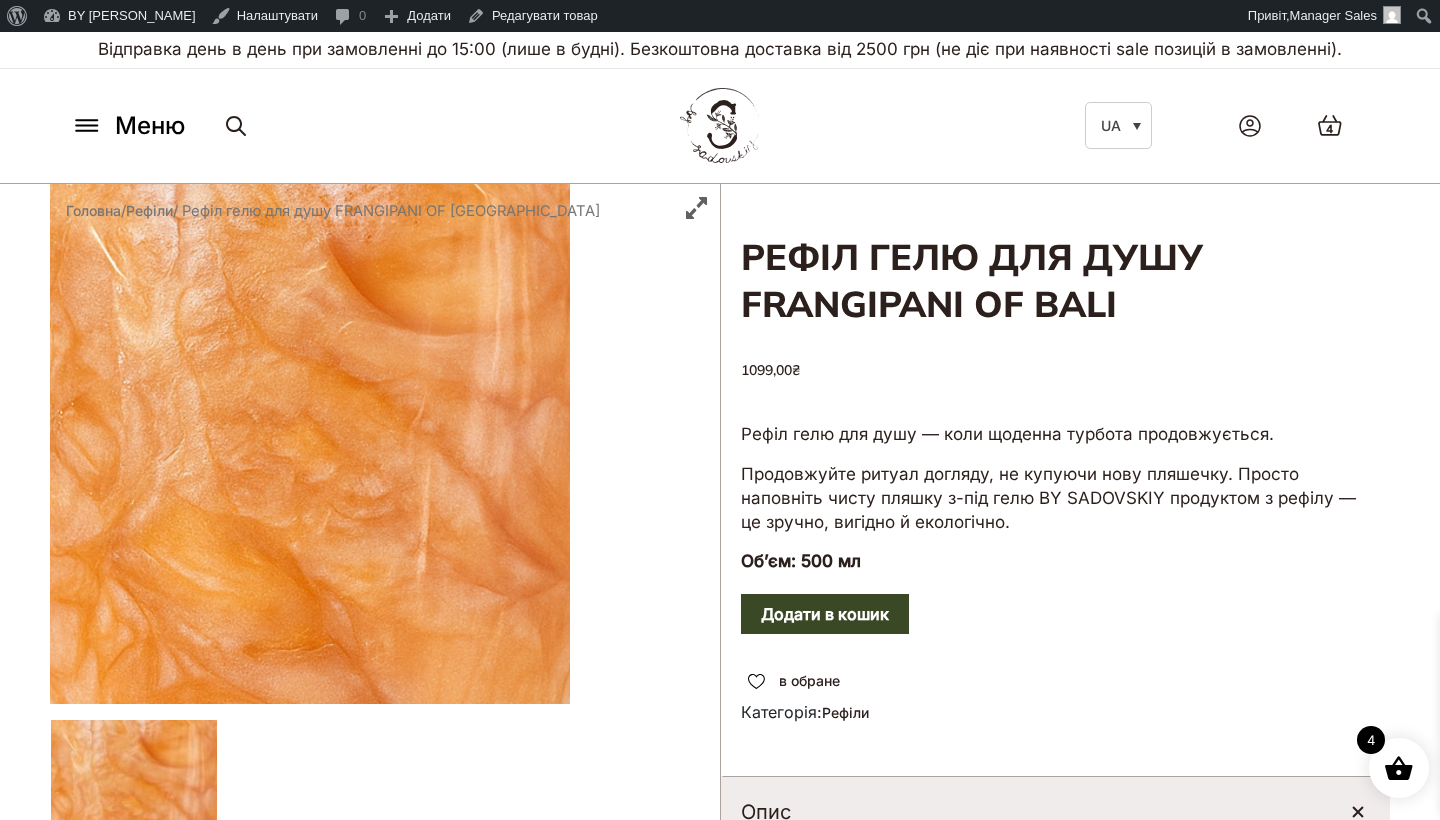 scroll, scrollTop: 0, scrollLeft: 0, axis: both 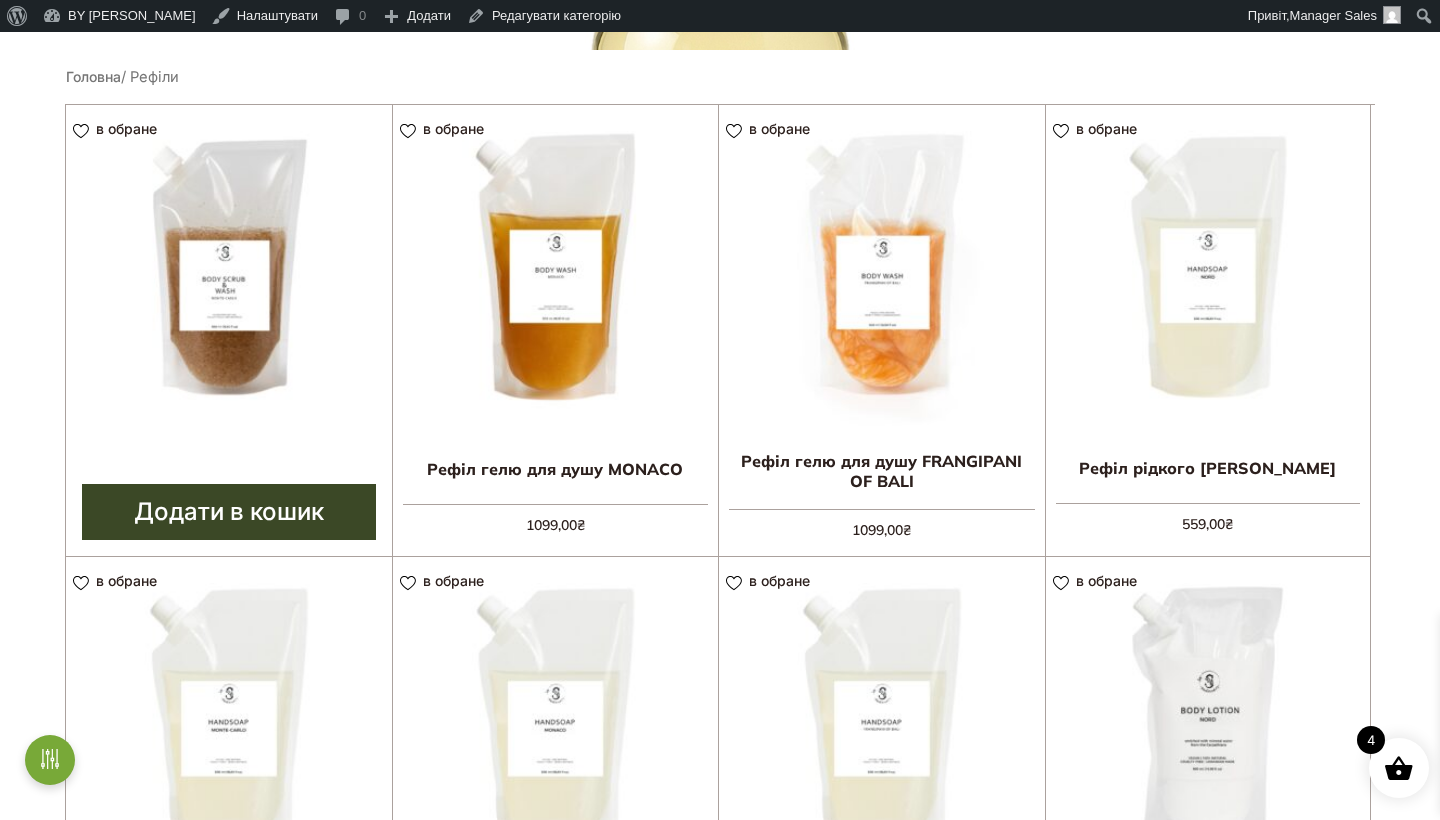 click at bounding box center [229, 268] 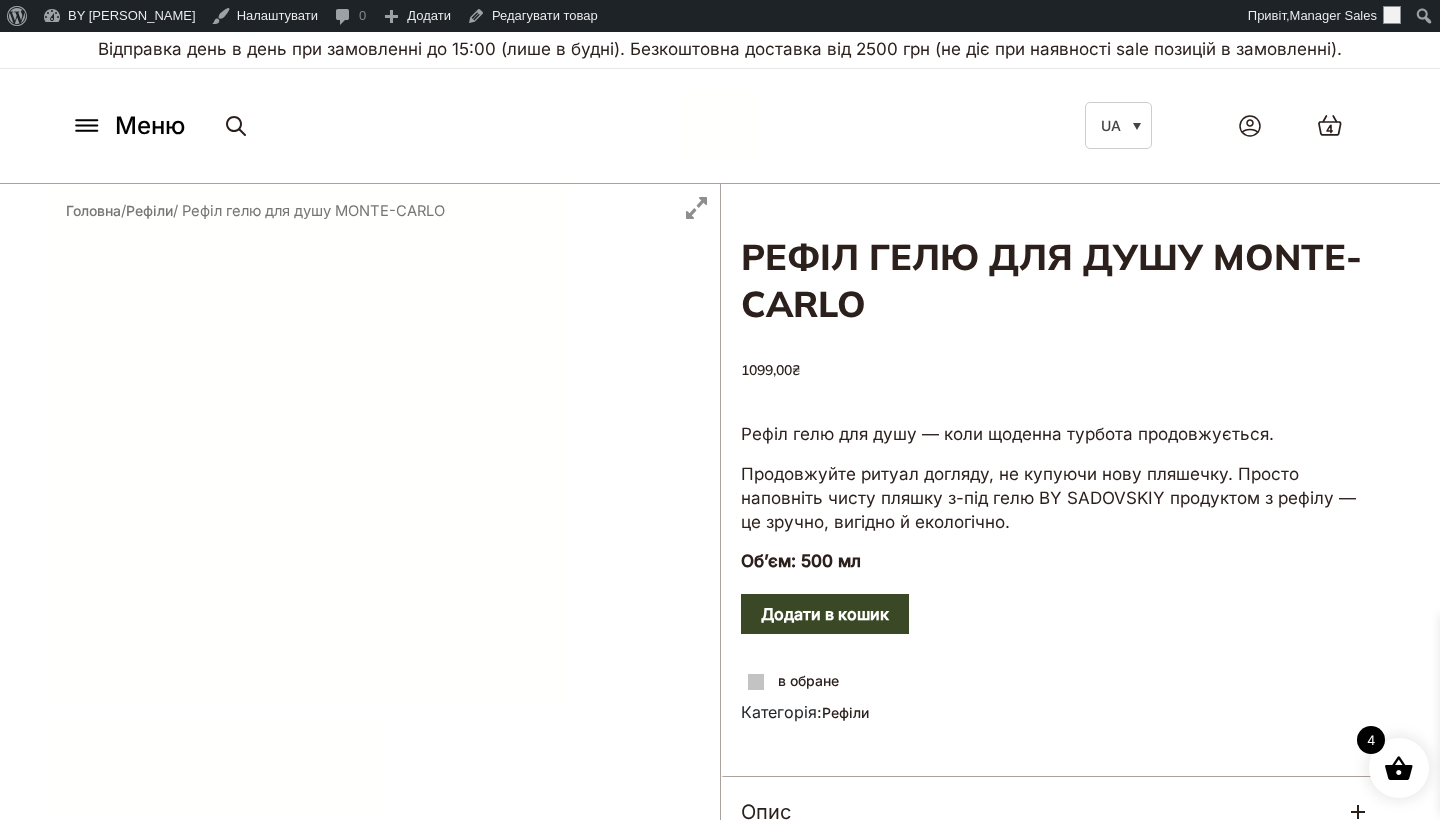 scroll, scrollTop: 0, scrollLeft: 0, axis: both 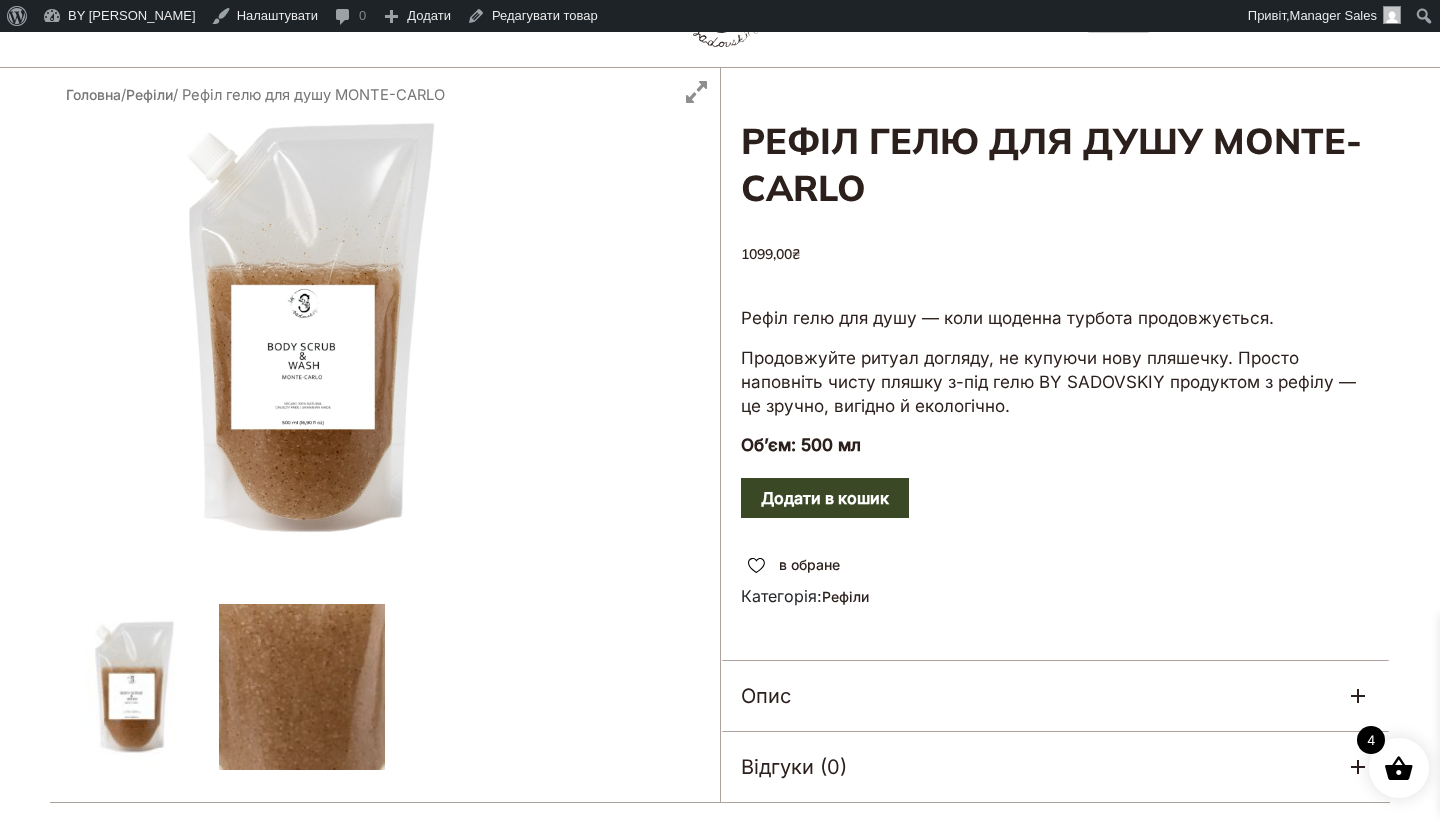 click at bounding box center [385, 435] 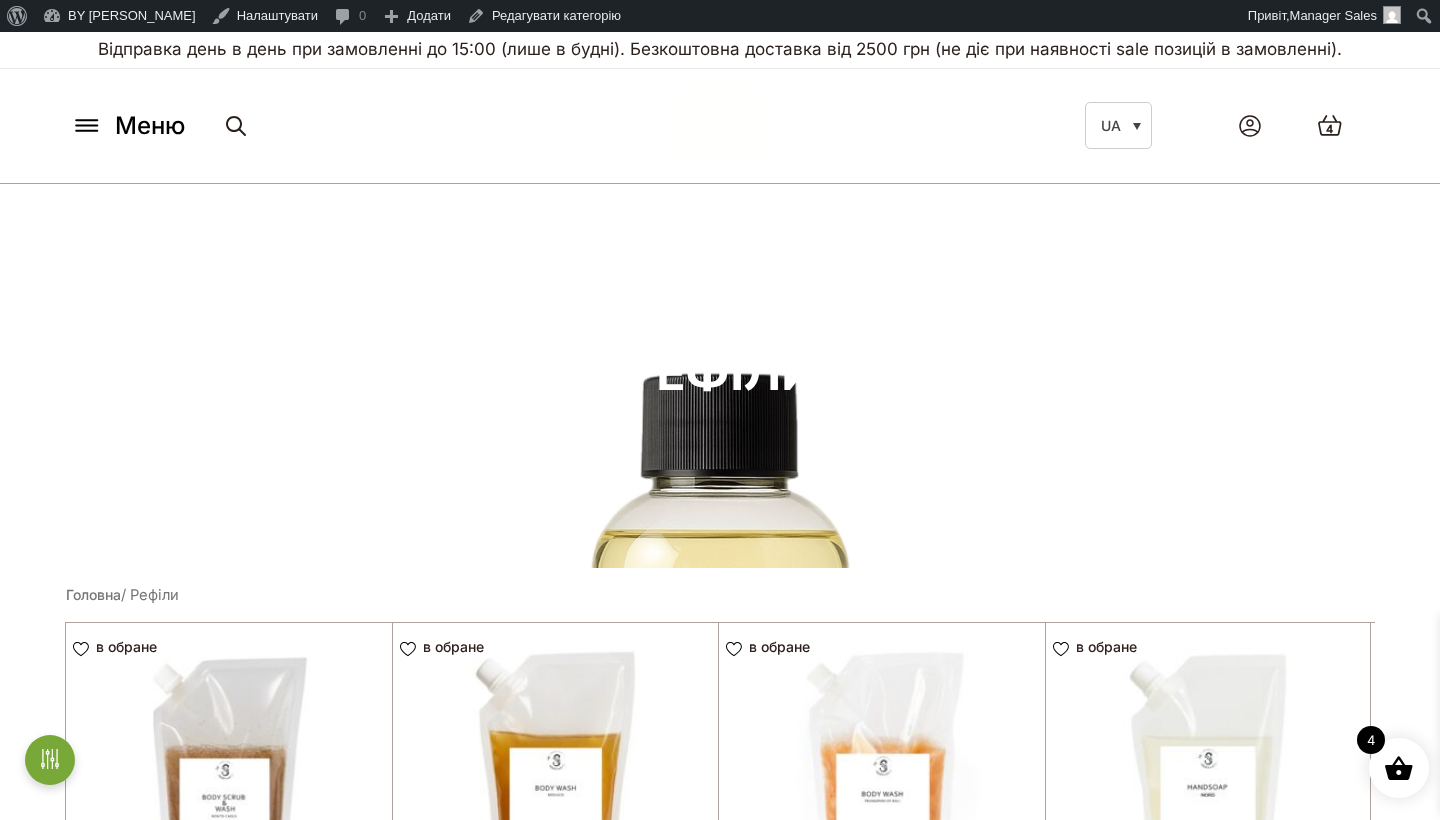 scroll, scrollTop: 518, scrollLeft: 0, axis: vertical 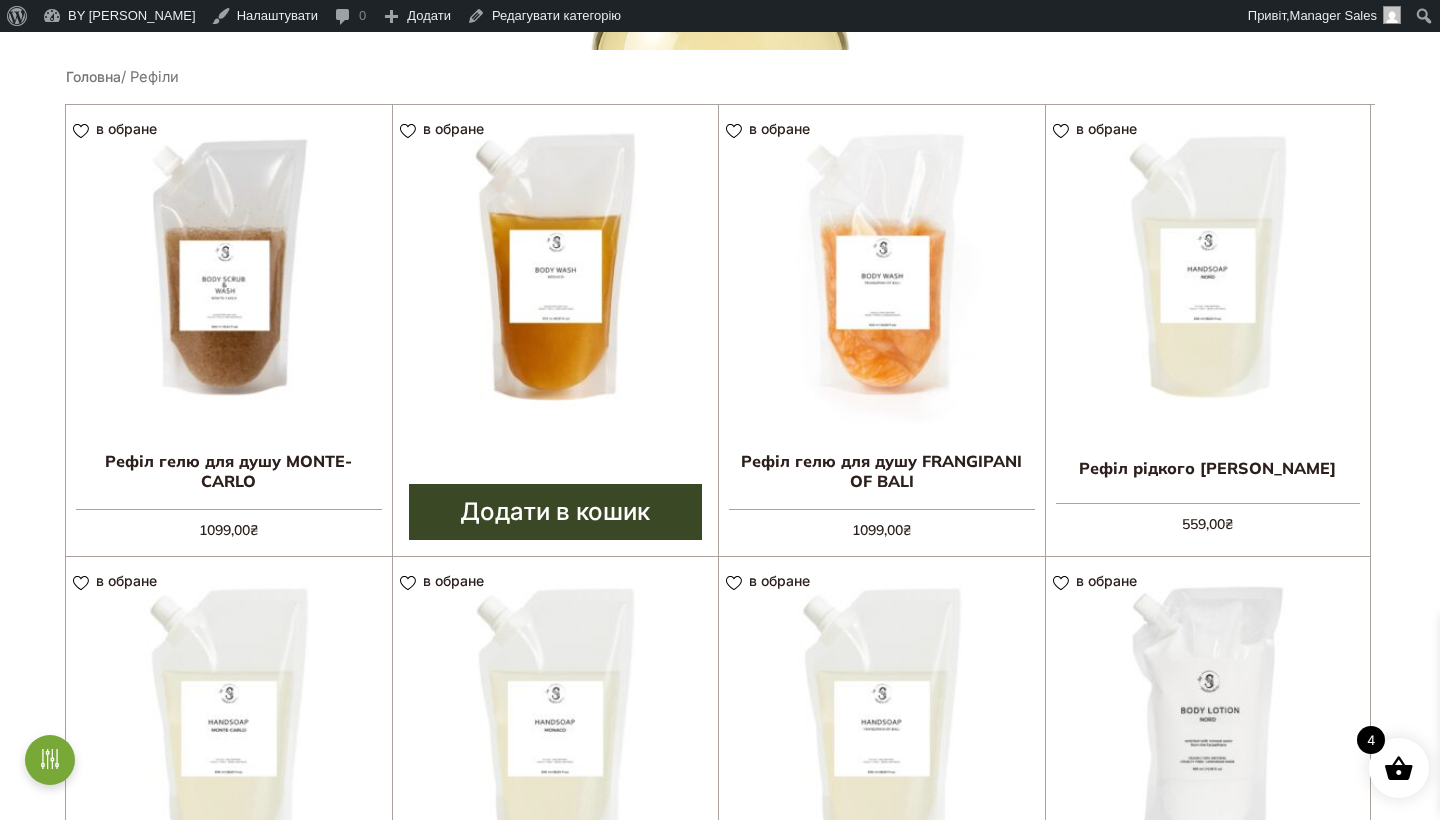 click at bounding box center [556, 268] 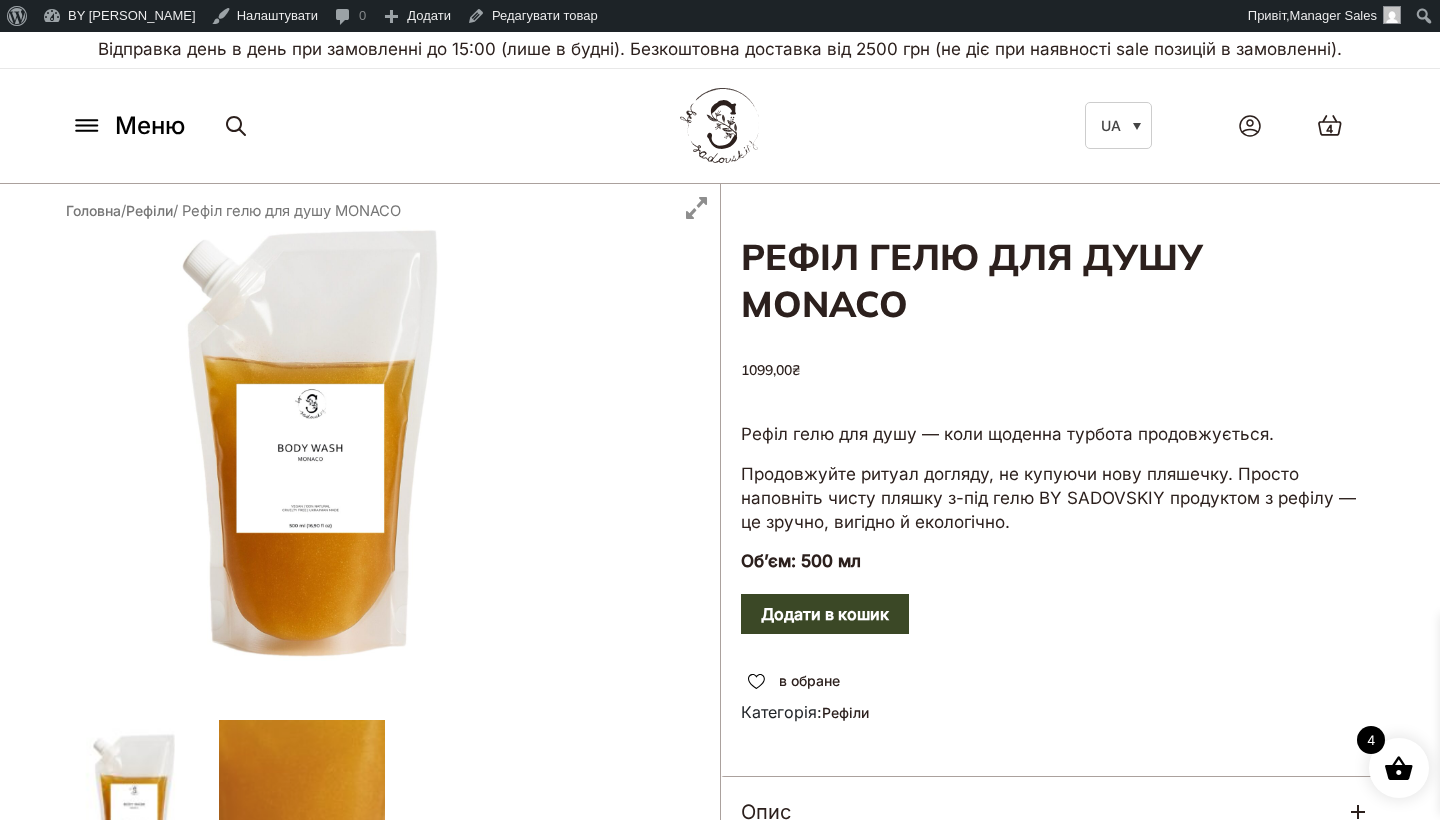 scroll, scrollTop: 0, scrollLeft: 0, axis: both 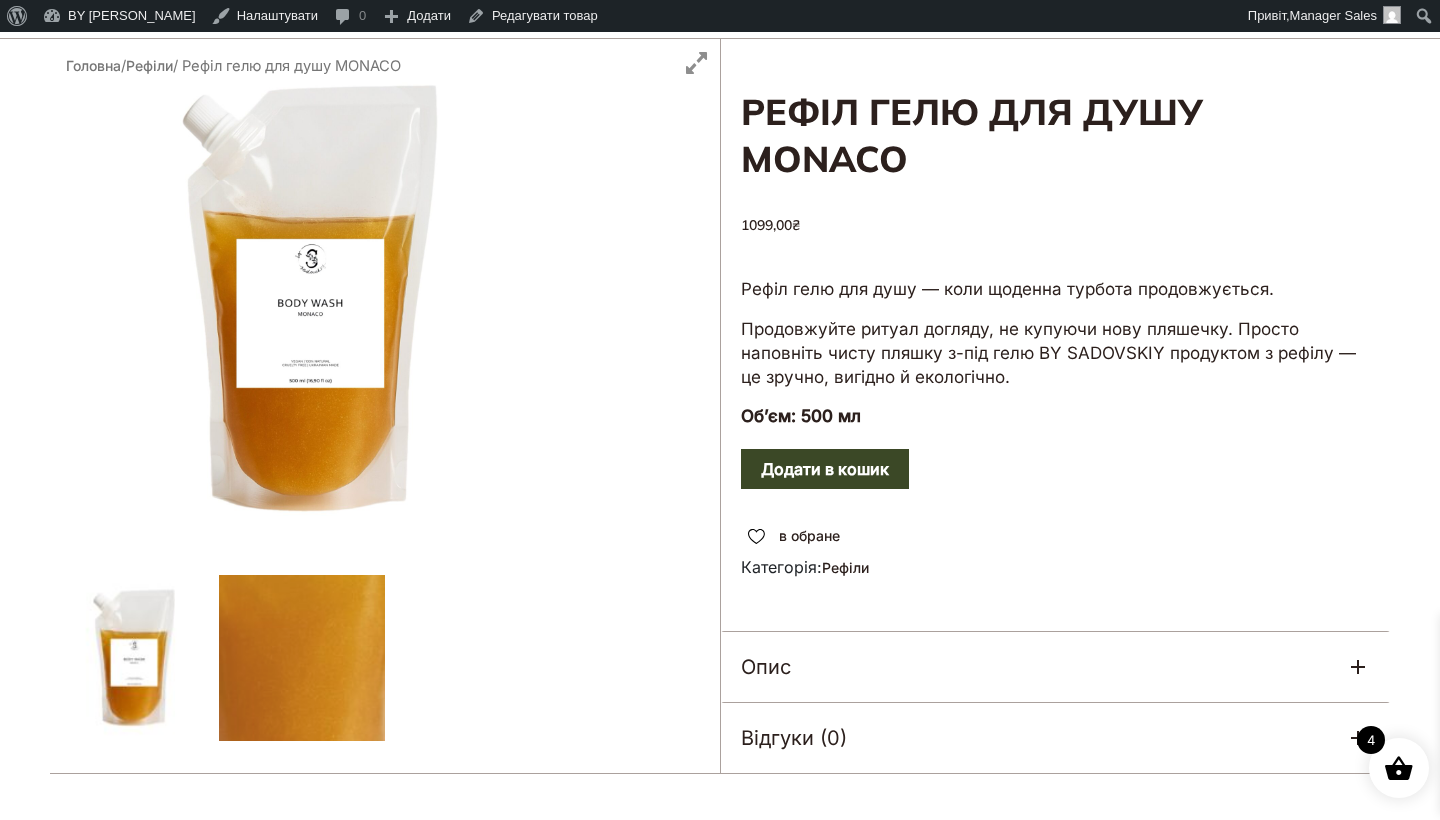 click at bounding box center (385, 406) 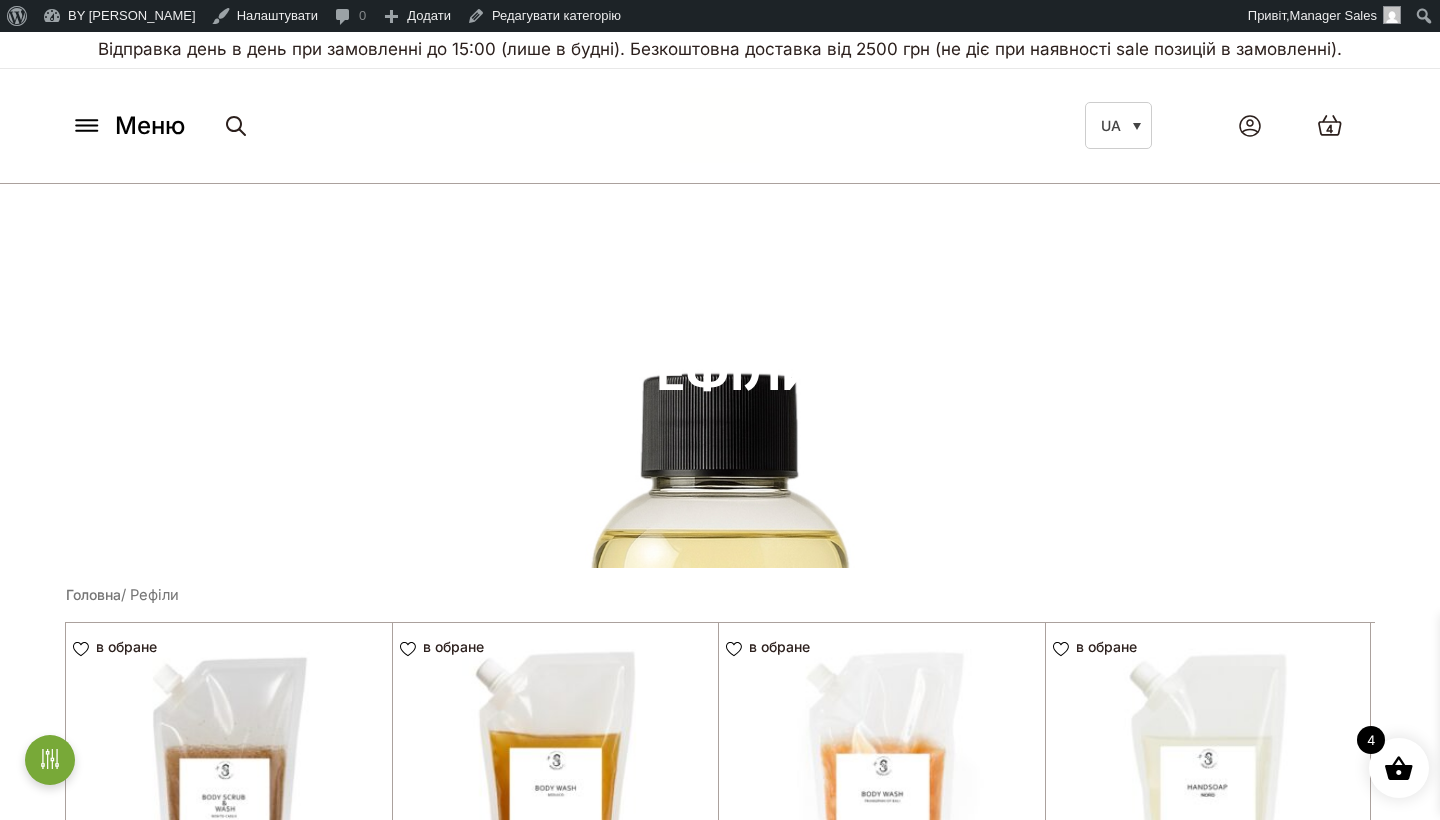 scroll, scrollTop: 518, scrollLeft: 0, axis: vertical 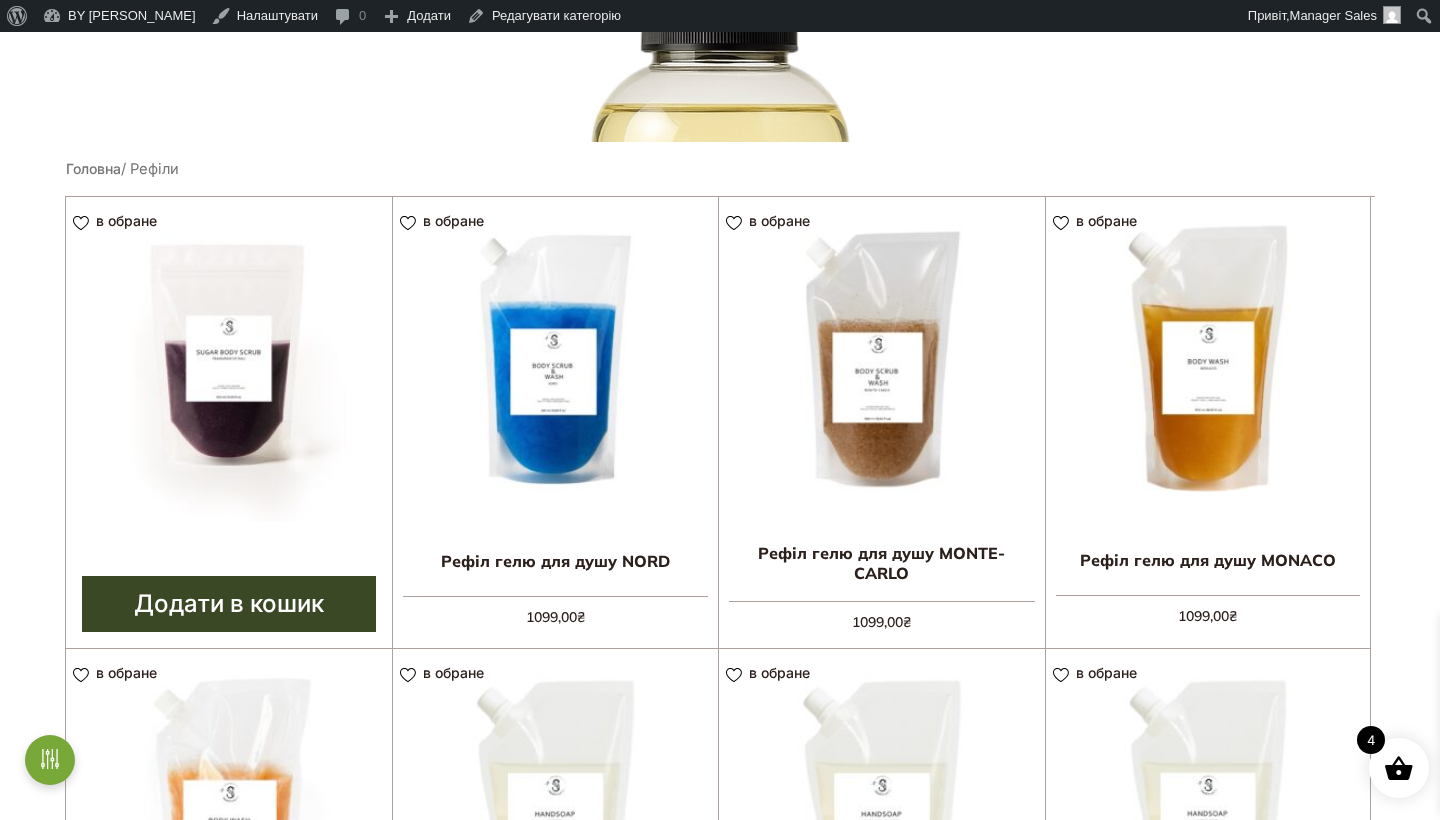 click at bounding box center [229, 360] 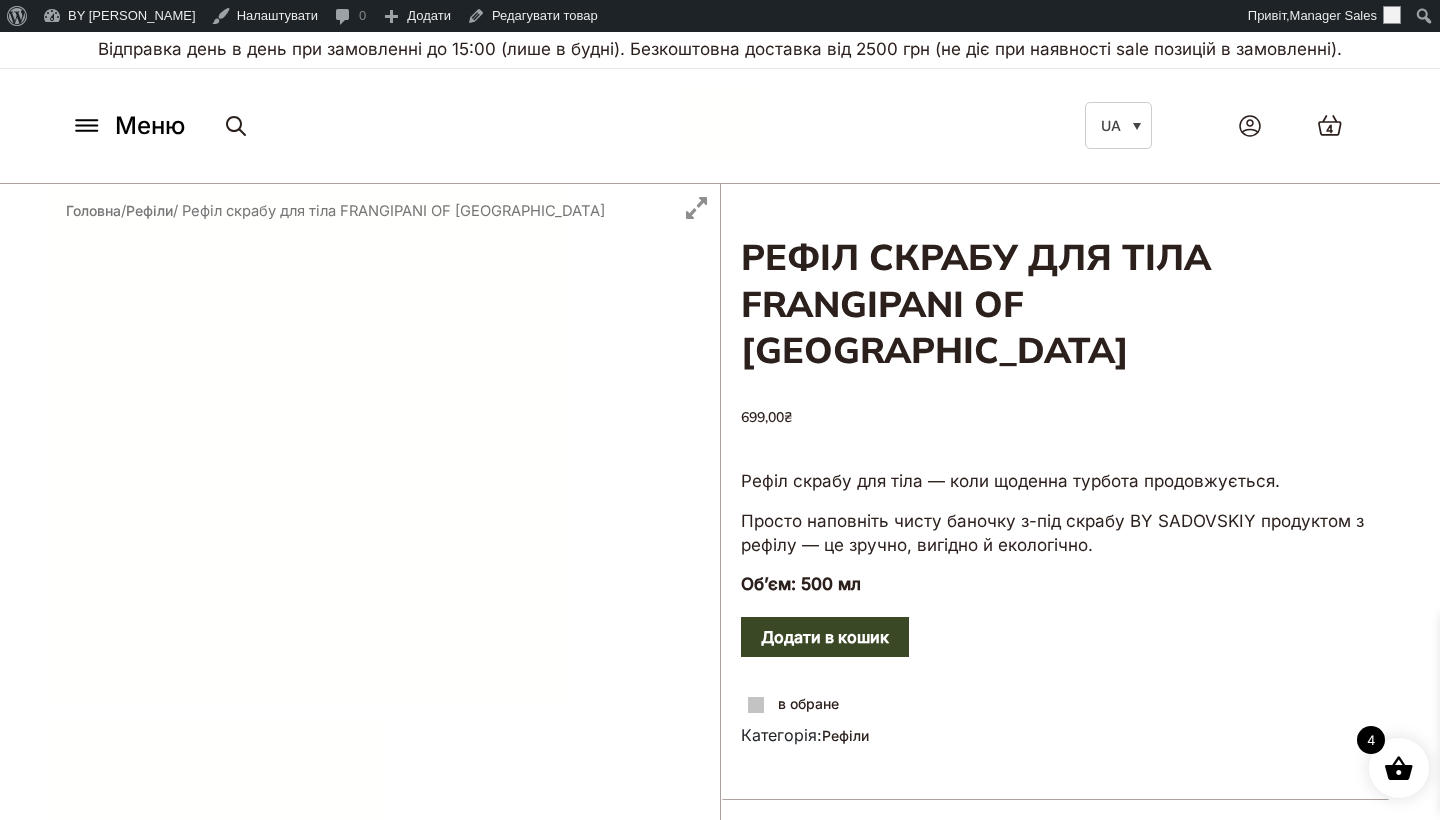 scroll, scrollTop: 0, scrollLeft: 0, axis: both 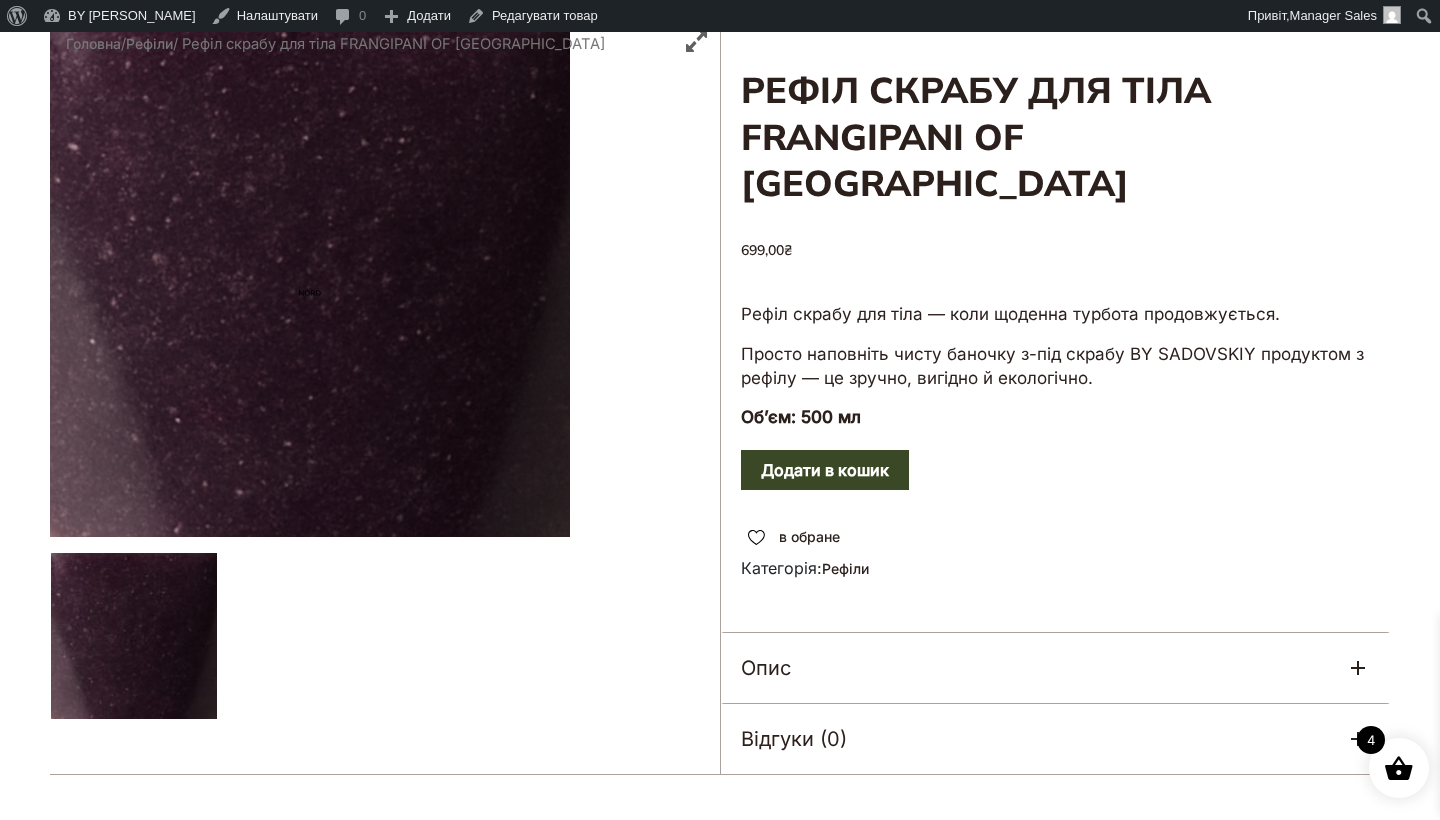 click on "Опис" at bounding box center (1055, 668) 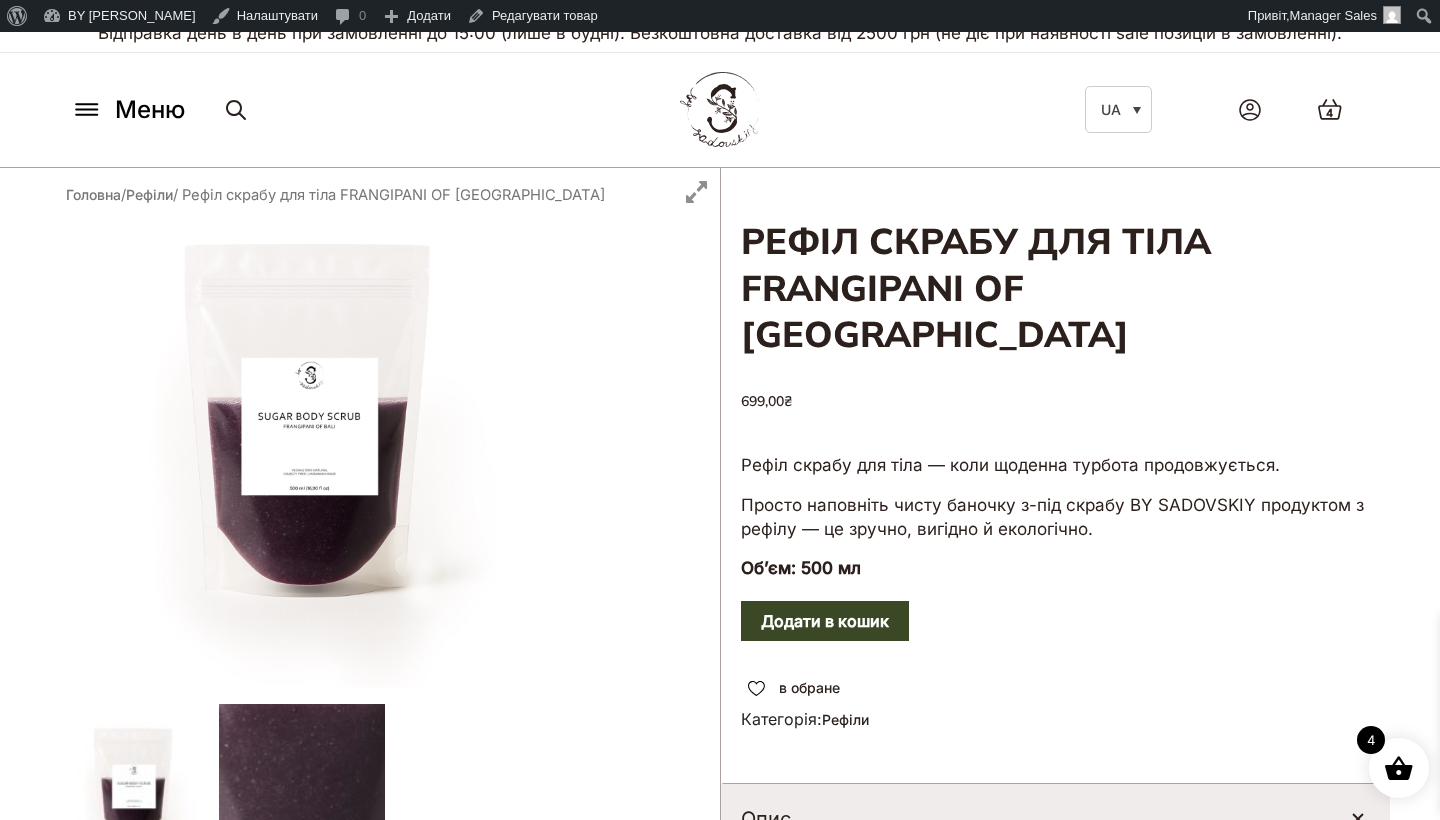 scroll, scrollTop: 15, scrollLeft: 0, axis: vertical 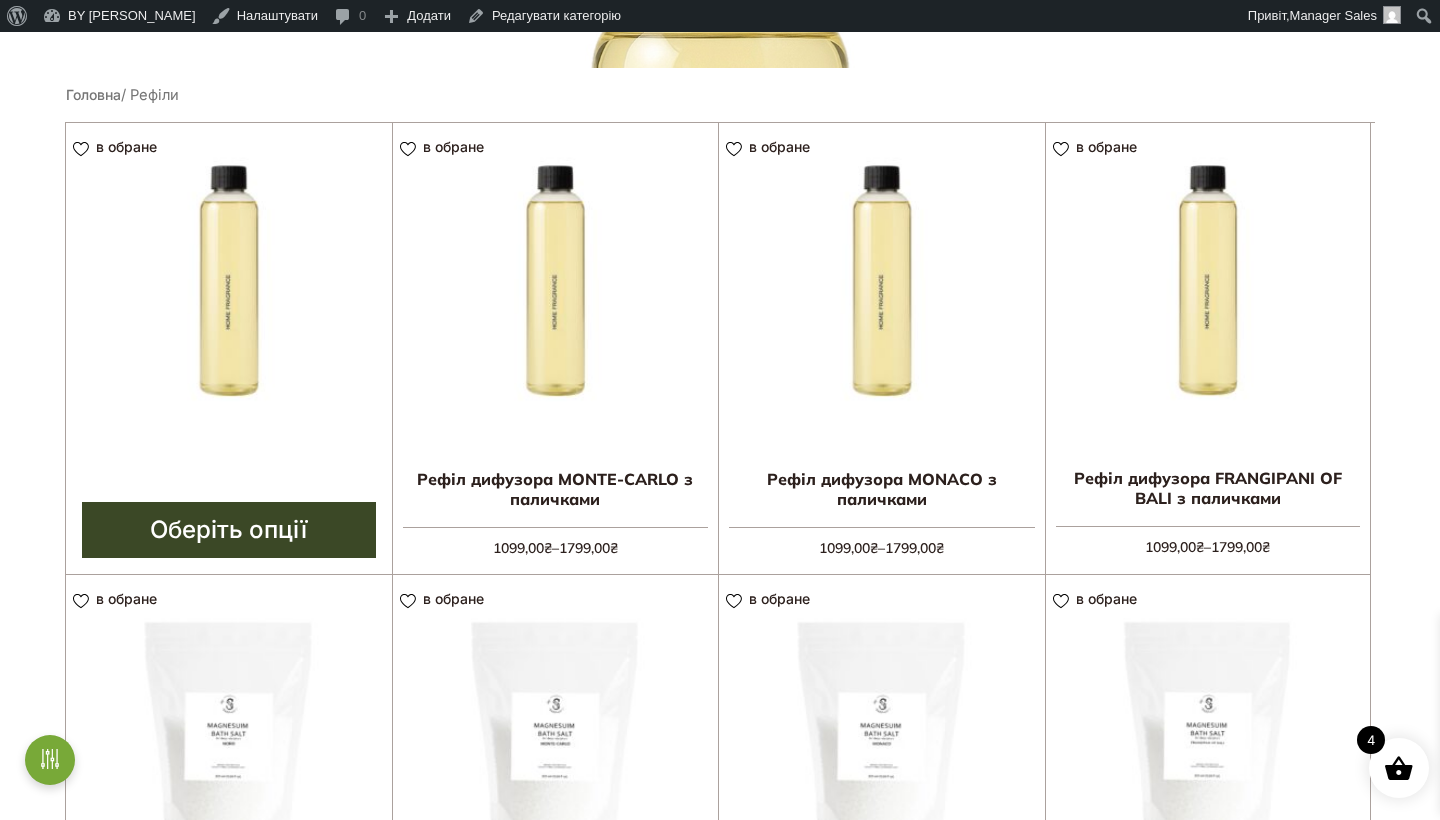 click at bounding box center [229, 286] 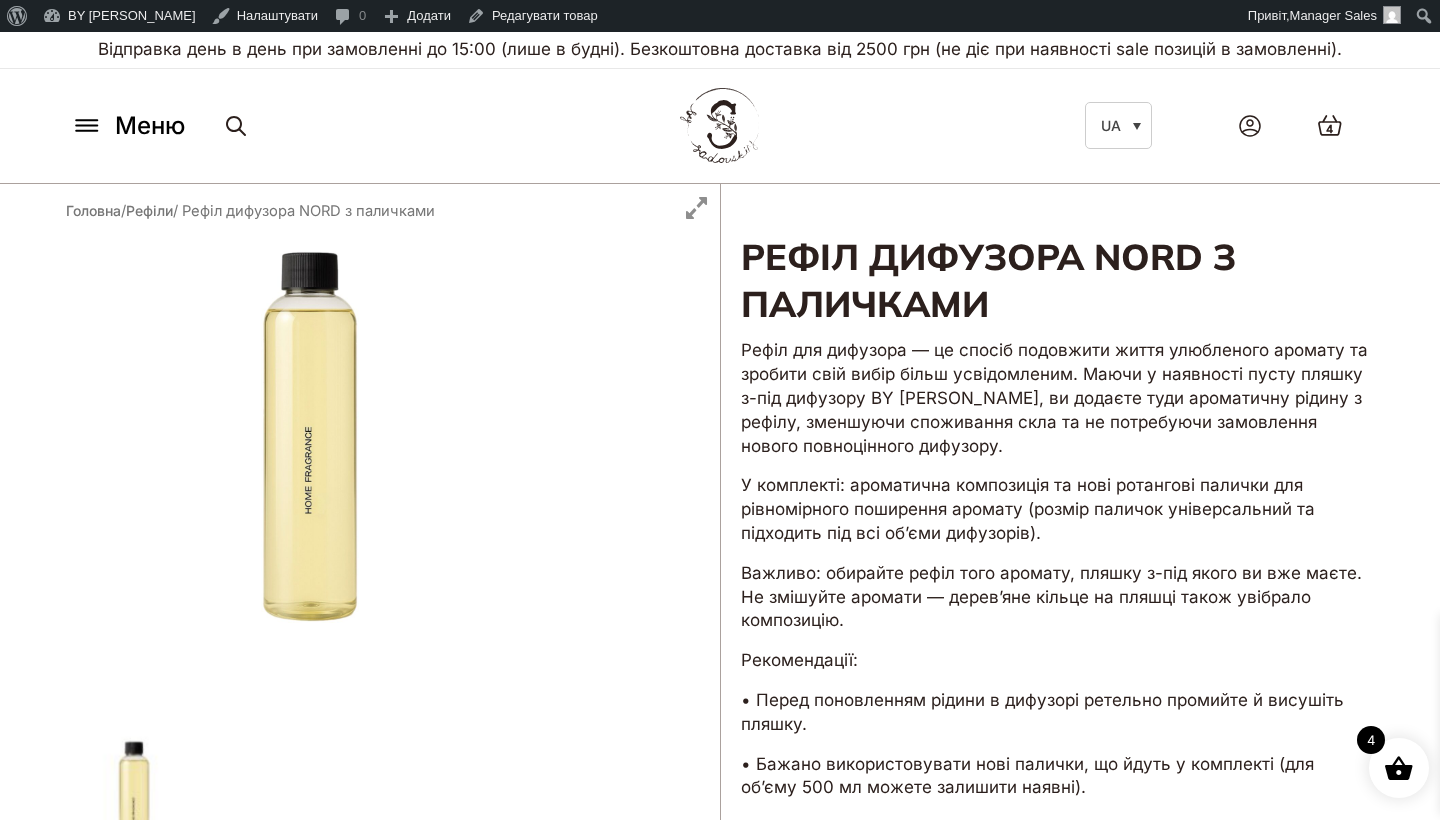 scroll, scrollTop: 0, scrollLeft: 0, axis: both 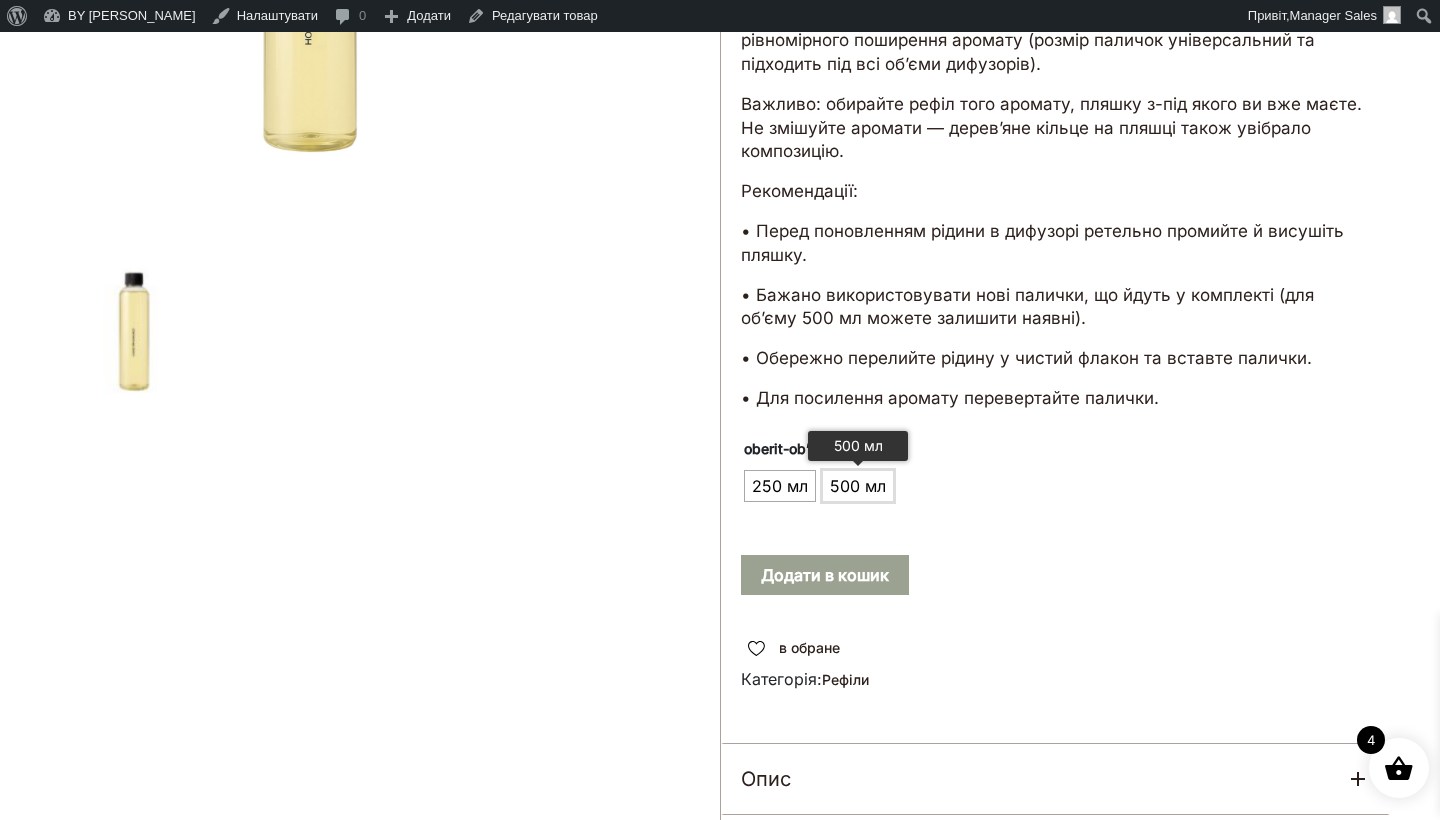 click on "500 мл" 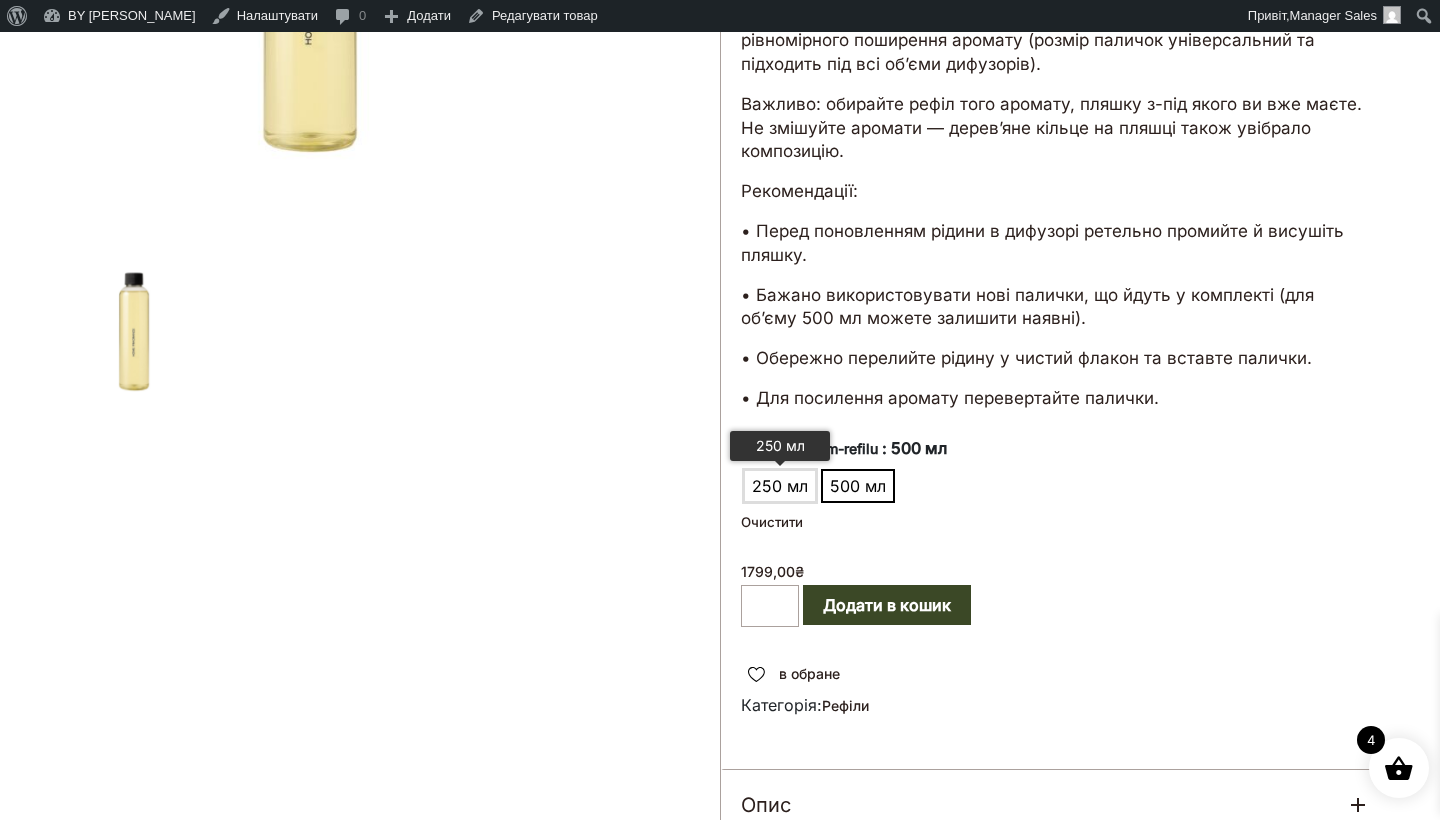 click on "250 мл" 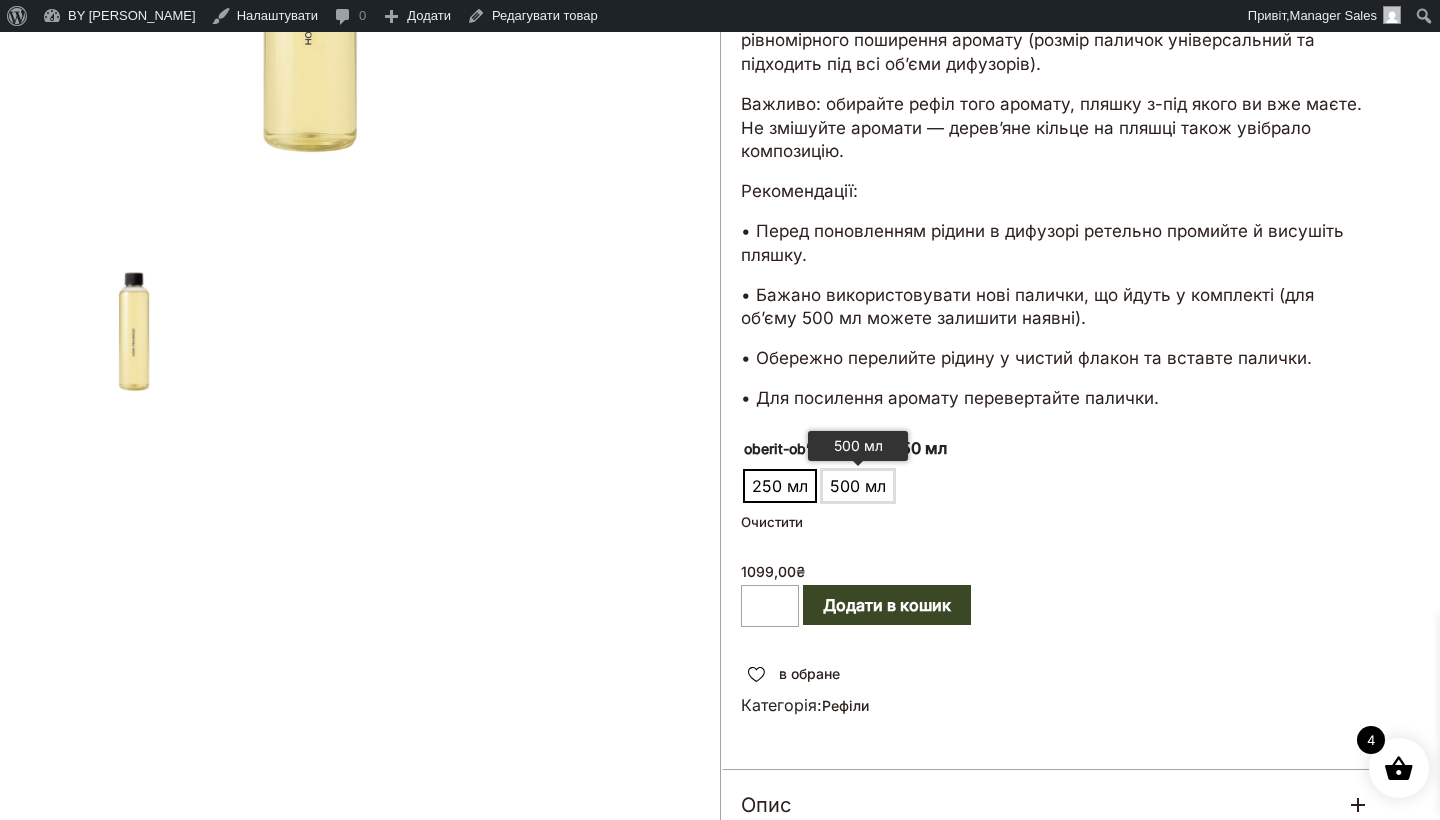 click on "500 мл" 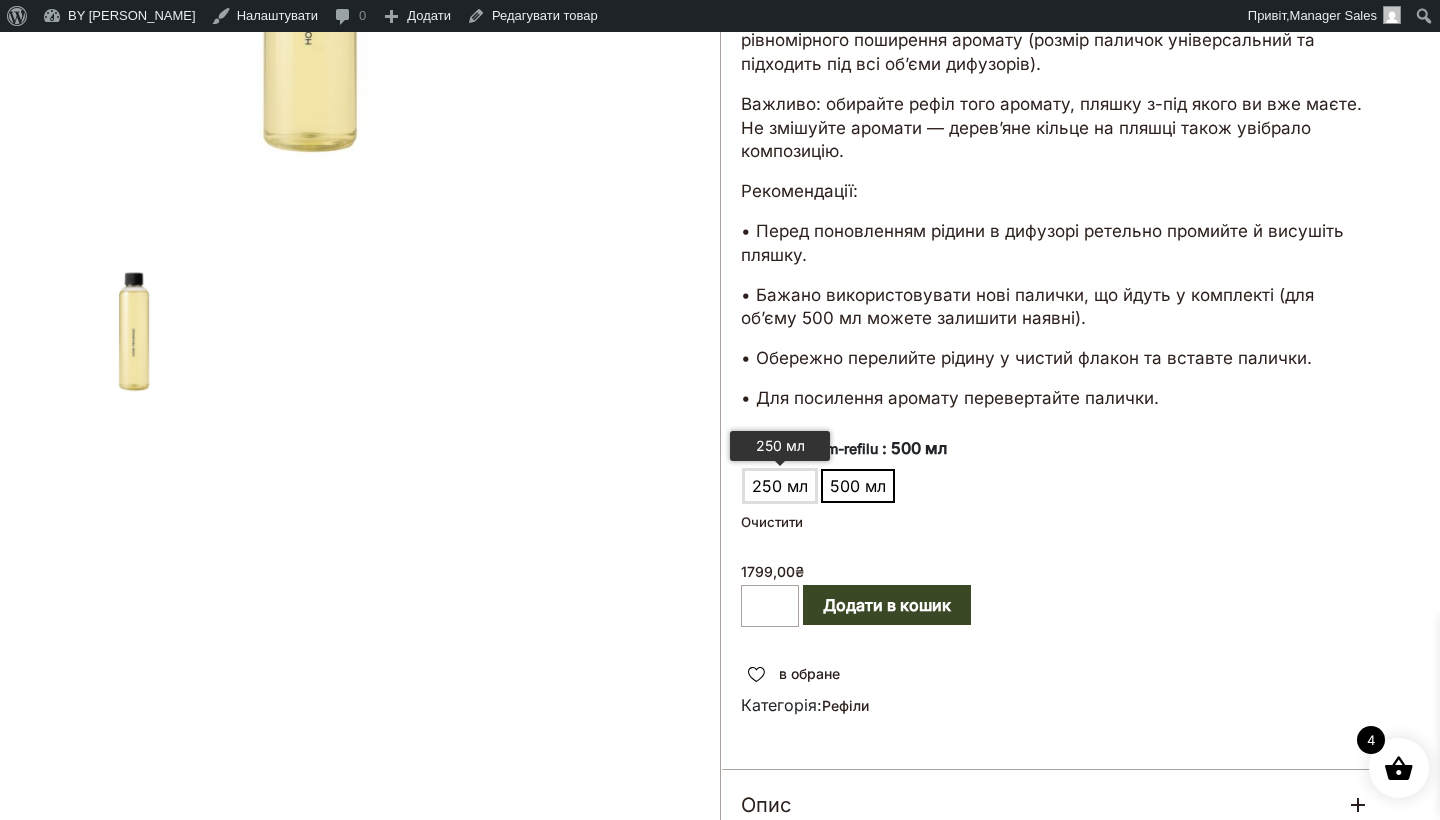 click on "250 мл" 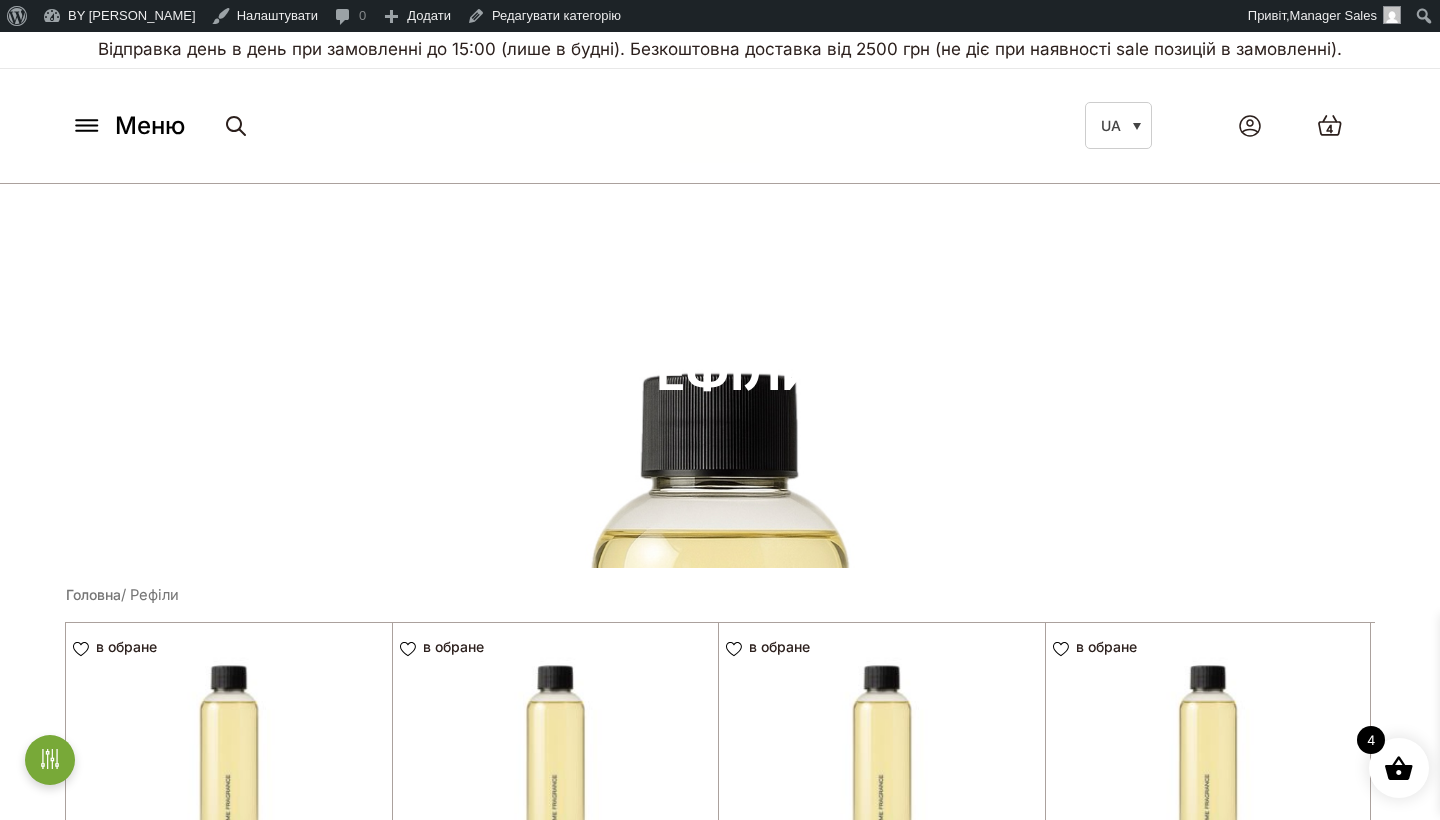 scroll, scrollTop: 500, scrollLeft: 0, axis: vertical 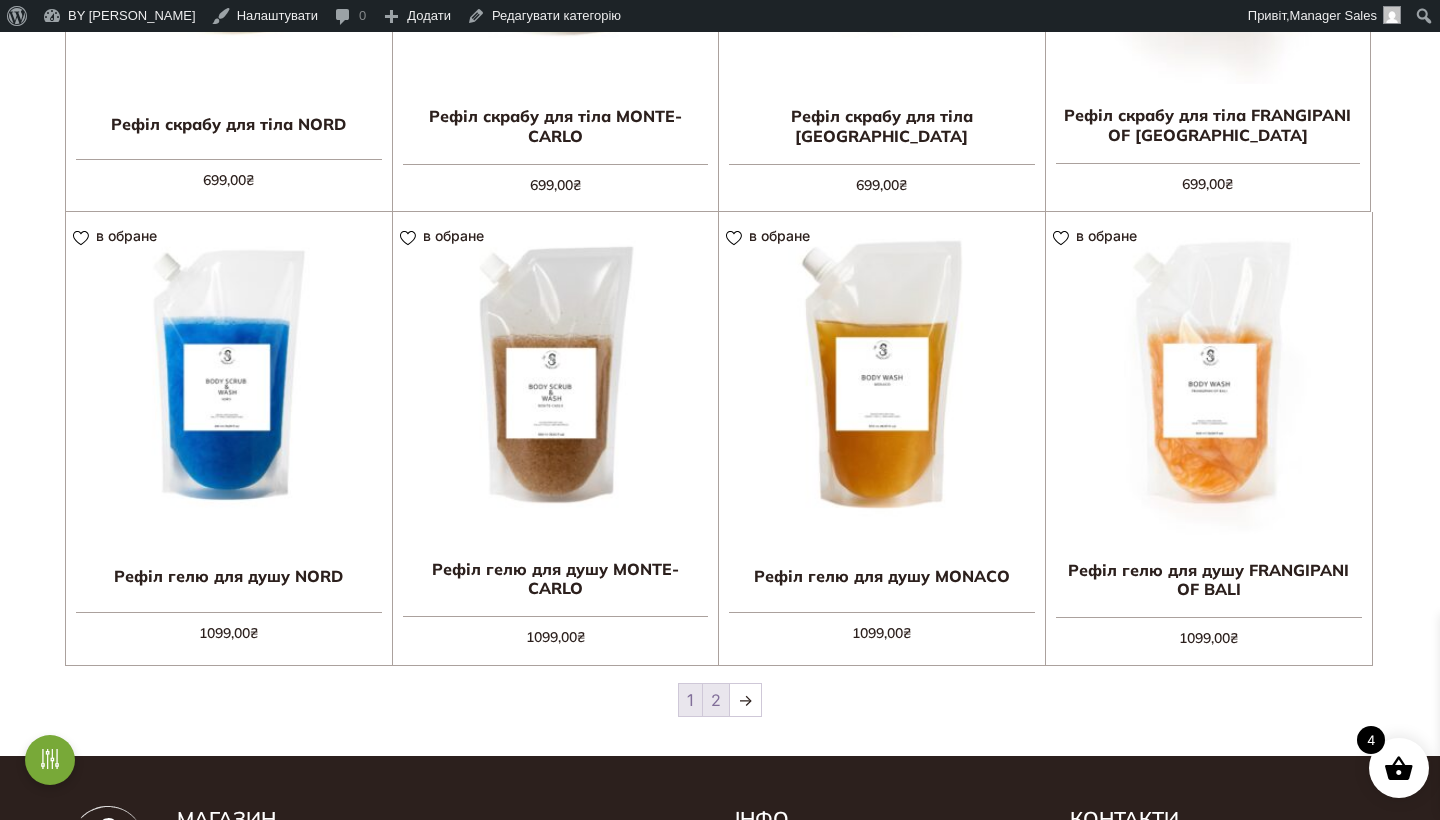 click on "2" at bounding box center [716, 700] 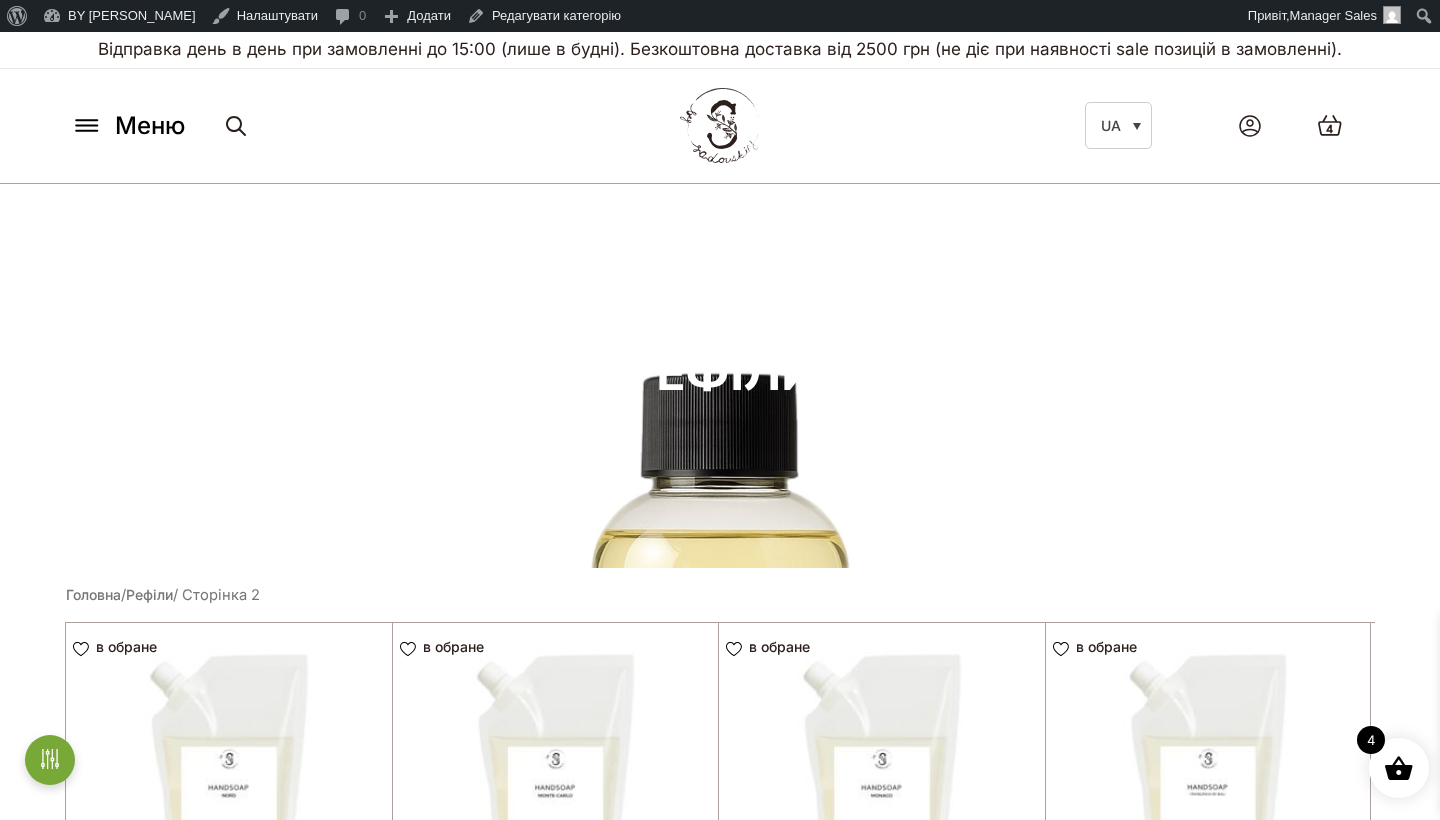 scroll, scrollTop: 0, scrollLeft: 0, axis: both 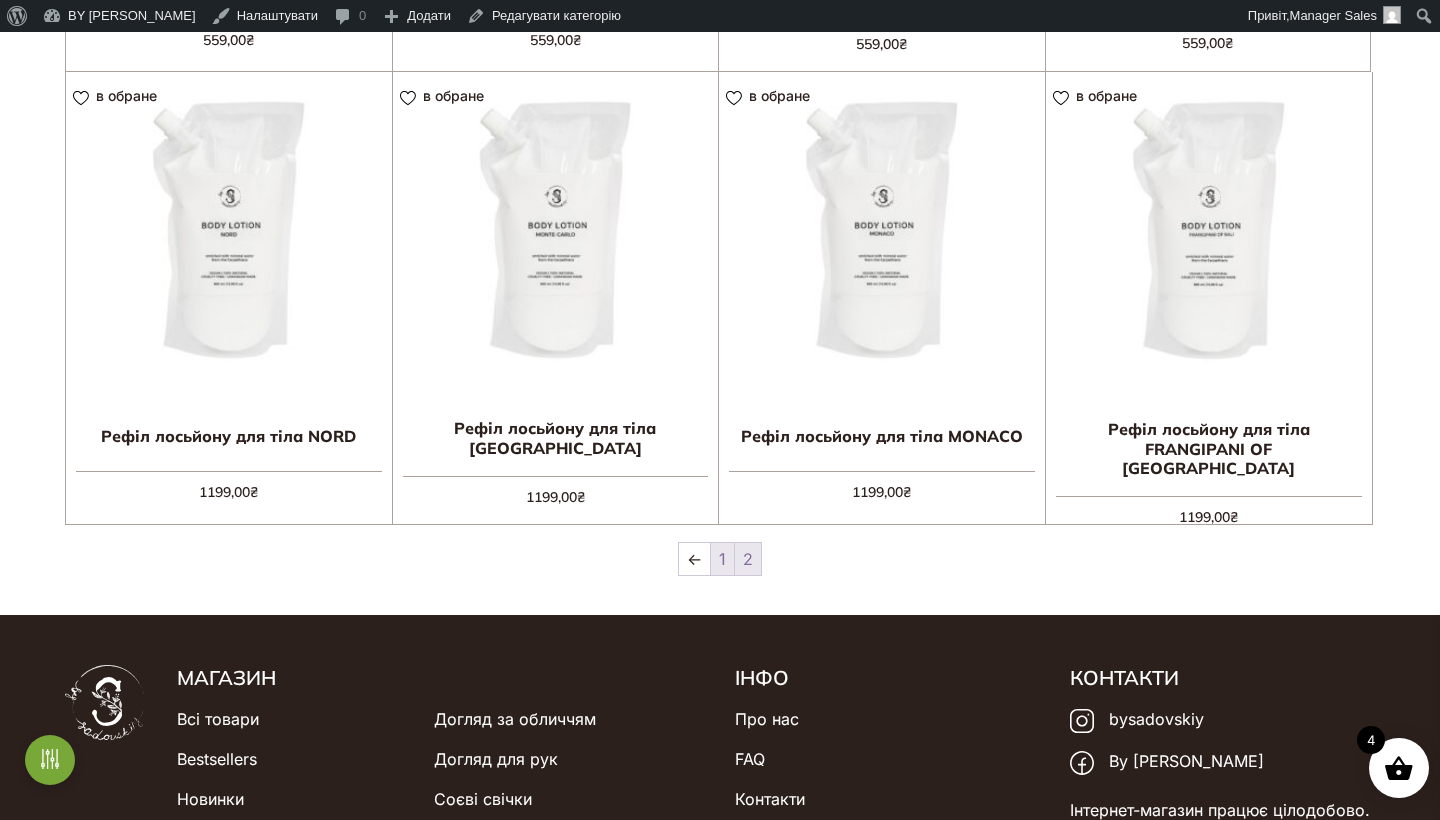 click on "1" at bounding box center [722, 559] 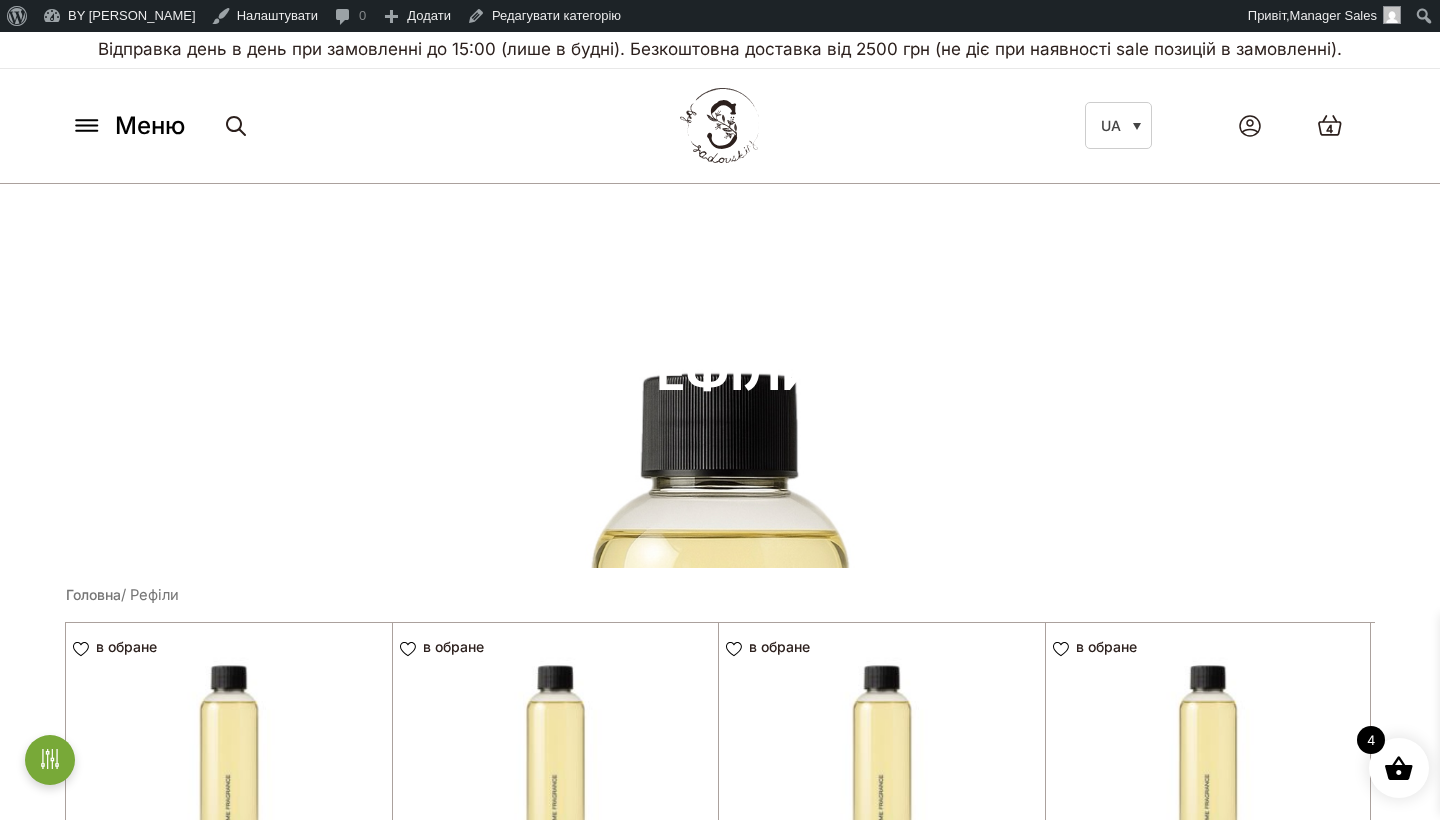 scroll, scrollTop: 0, scrollLeft: 0, axis: both 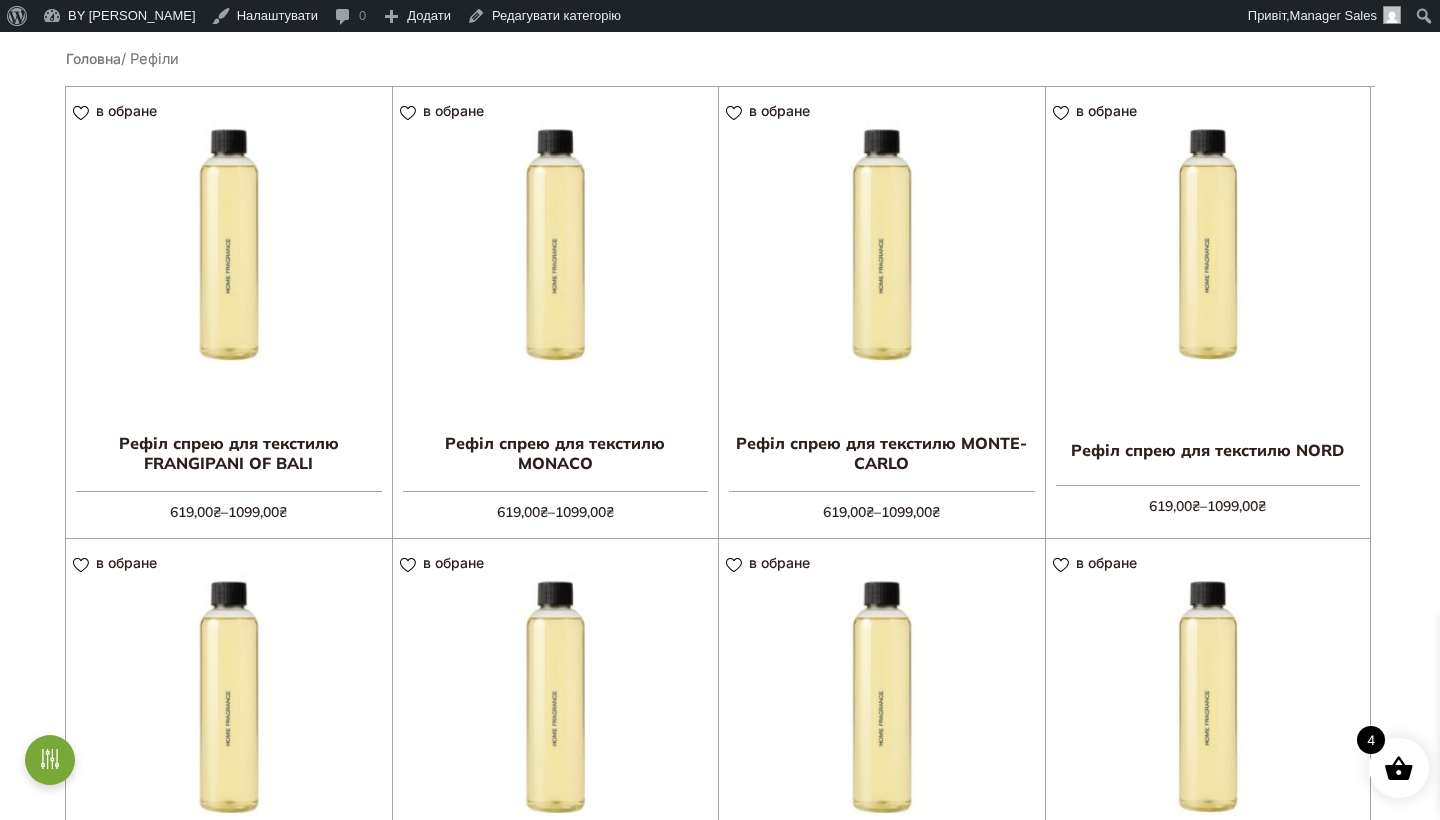 click on "Головна  / Рефіли
в обране     View wishlist
Рефіл спрею для текстилю FRANGIPANI OF BALI
619,00  ₴  –  1099,00  ₴
Оберіть опції
в обране     View wishlist
Рефіл спрею для текстилю MONACO
619,00  ₴  –  1099,00  ₴
Оберіть опції
в обране     View wishlist
Рефіл спрею для текстилю MONTE-CARLO
619,00  ₴  –  1099,00  ₴
Оберіть опції
в обране     View wishlist
Рефіл спрею для текстилю NORD
619,00  ₴  –  1099,00  ₴
Оберіть опції
в обране     View wishlist
Рефіл дифузора NORD з паличками
1099,00  ₴  –  1799,00  ₴
Оберіть опції
в обране     View wishlist
Рефіл дифузора MONTE-CARLO з паличками
₴" at bounding box center [720, 1002] 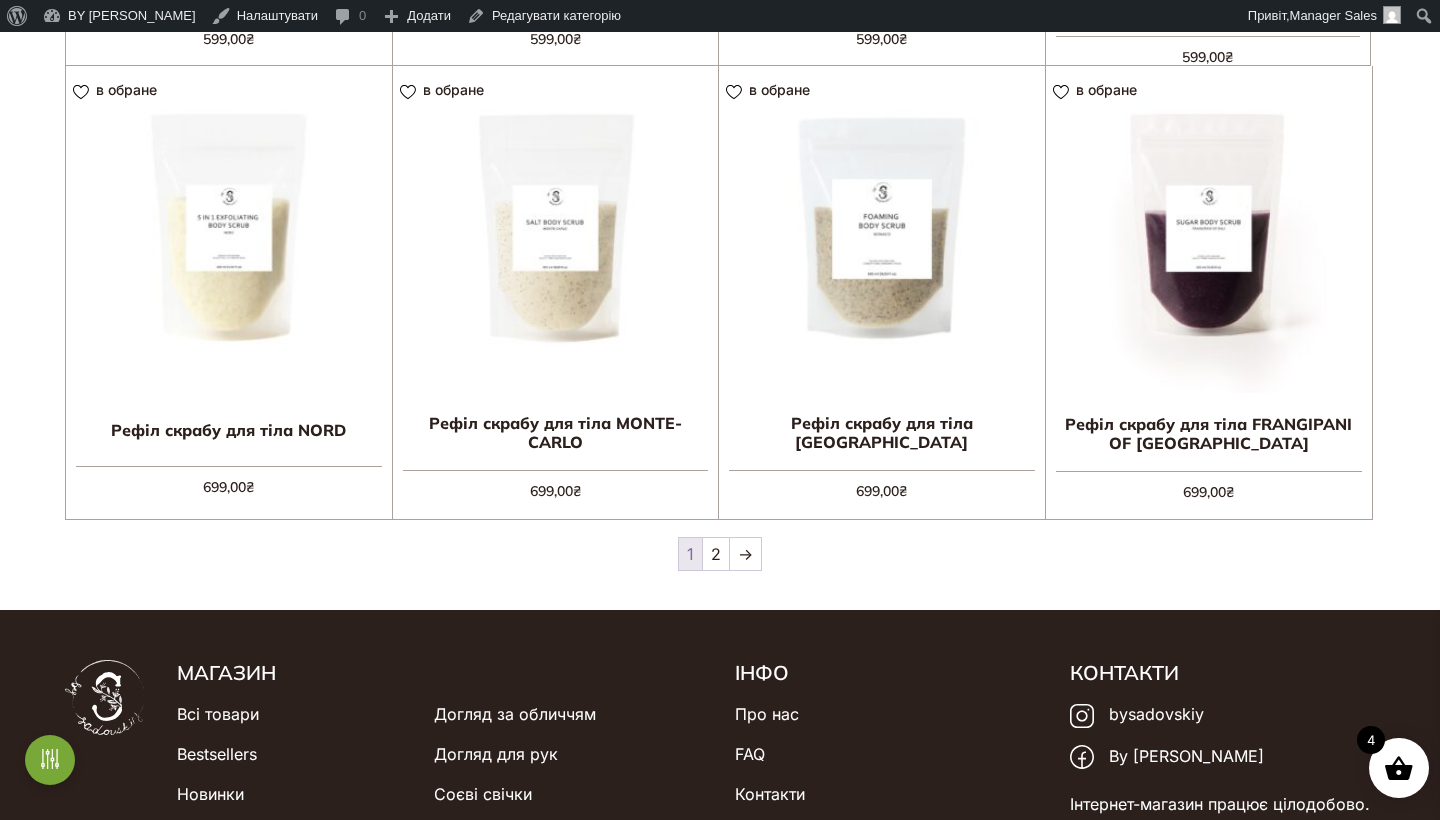 scroll, scrollTop: 1864, scrollLeft: 0, axis: vertical 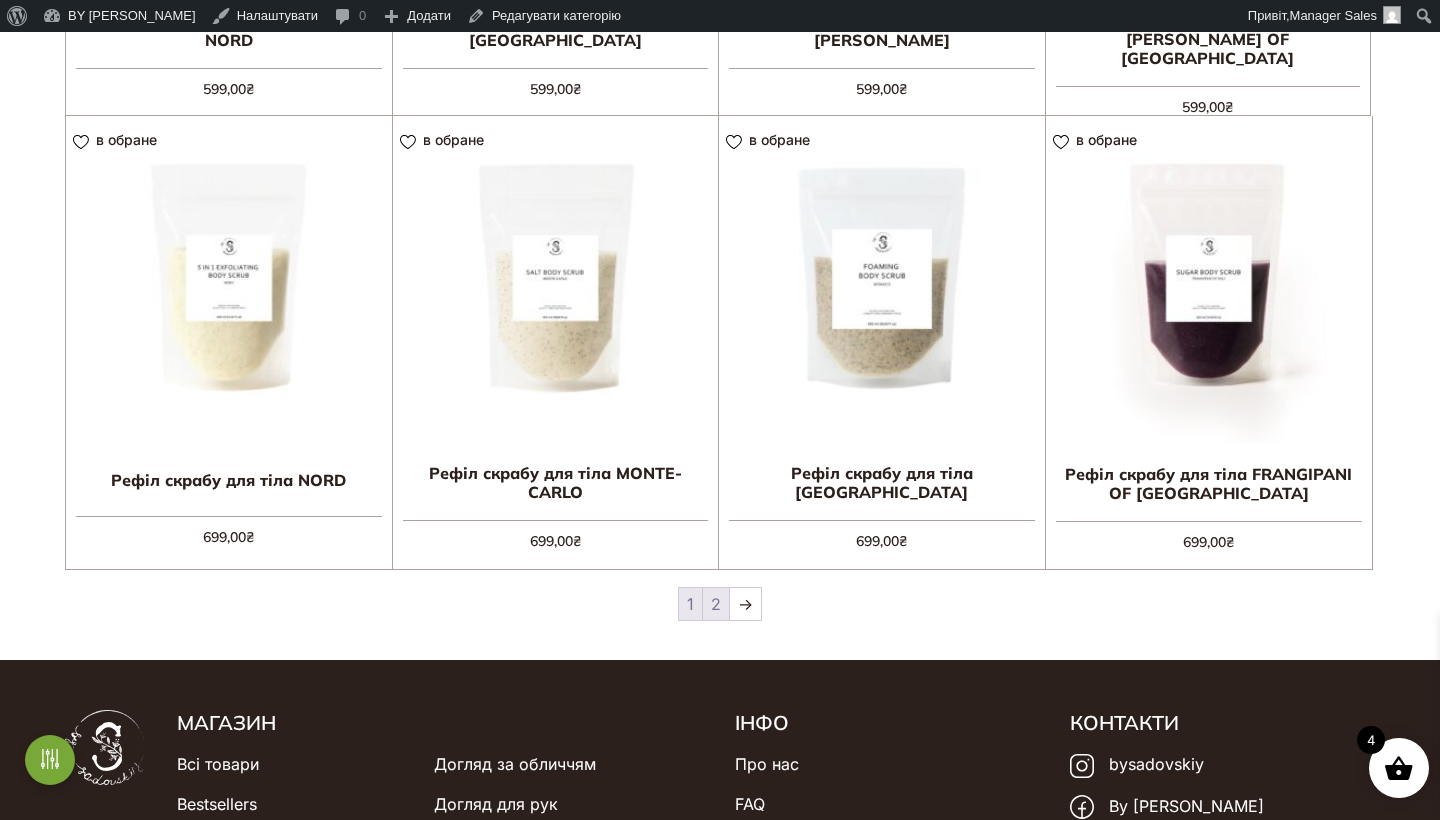 click on "2" at bounding box center [716, 604] 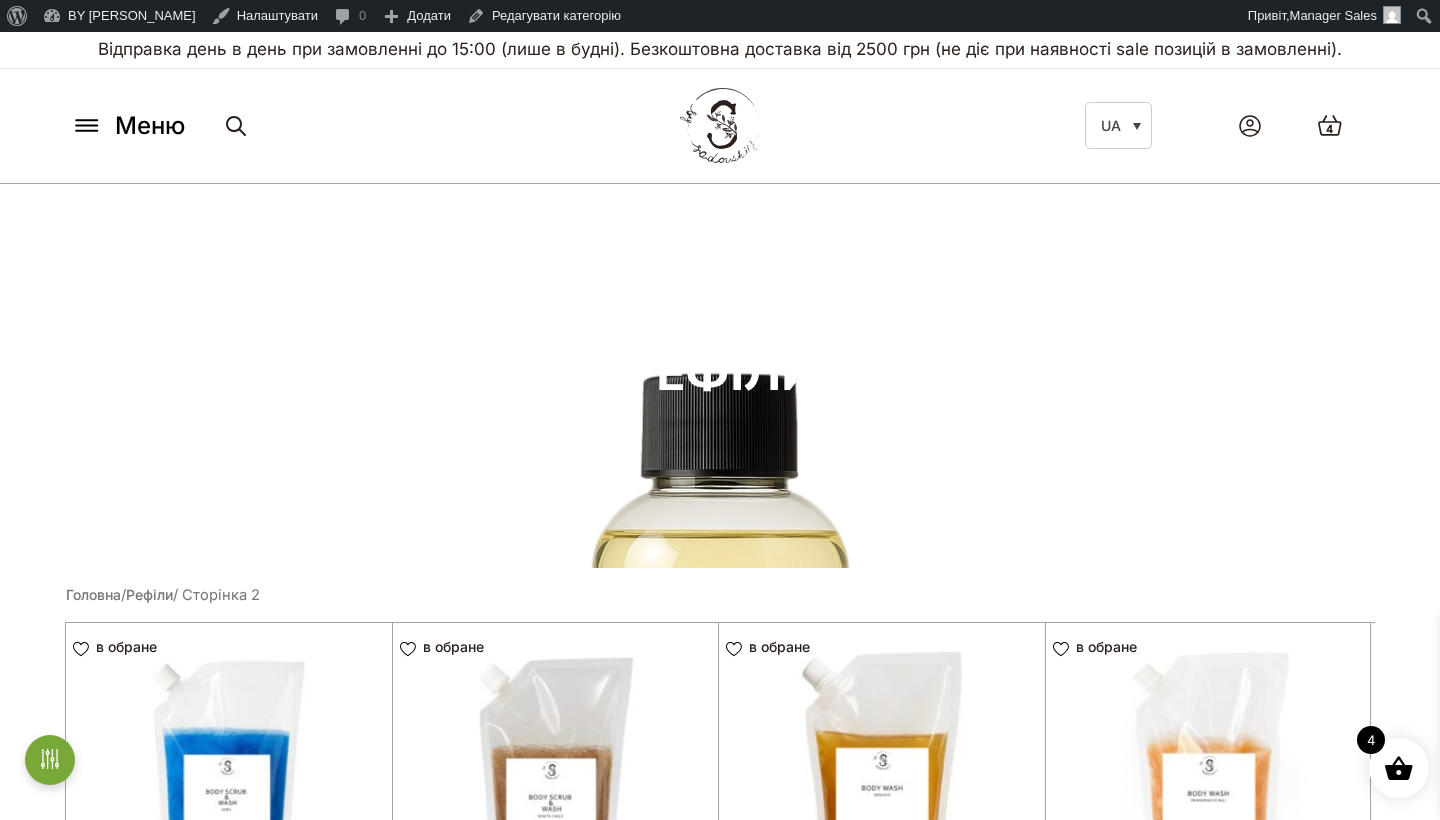 scroll, scrollTop: 0, scrollLeft: 0, axis: both 